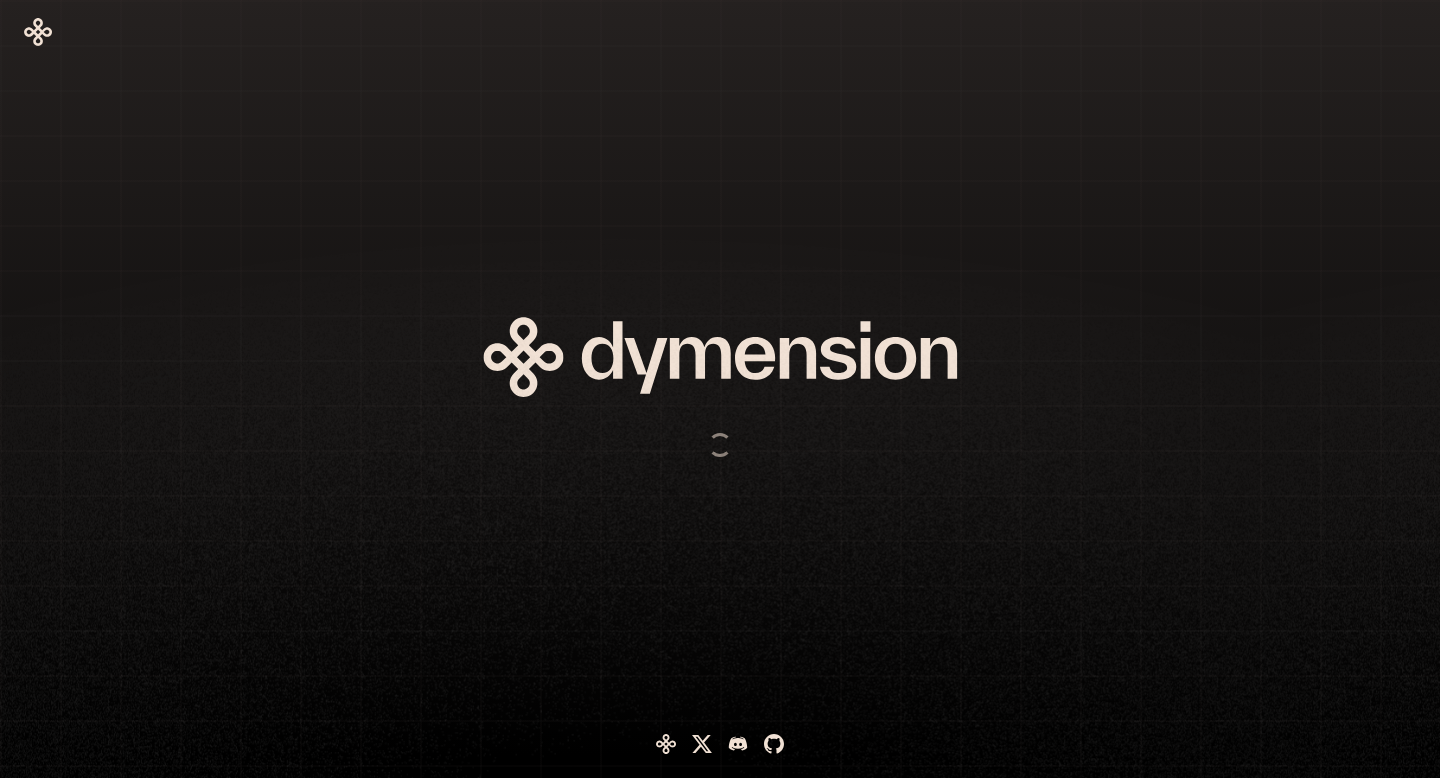 scroll, scrollTop: 0, scrollLeft: 0, axis: both 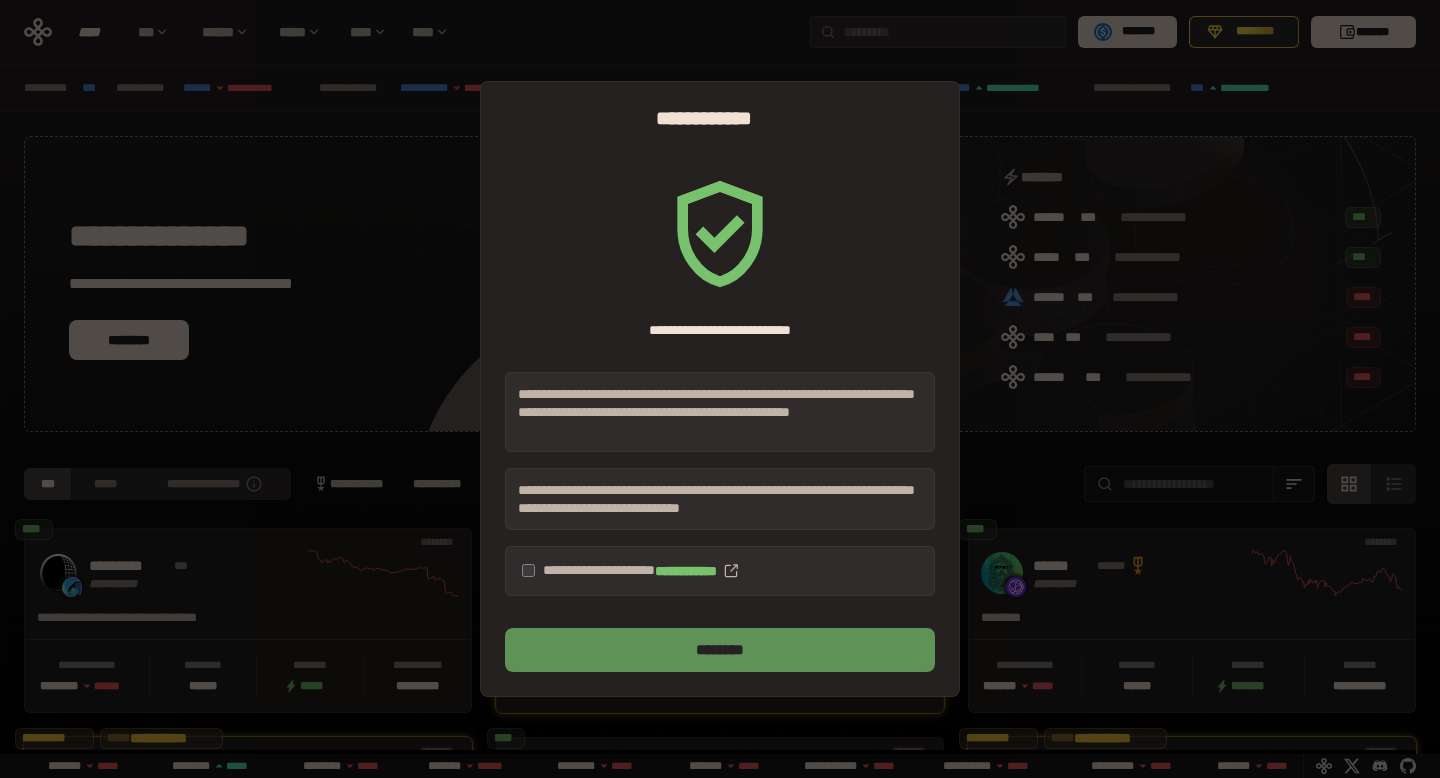click on "********" at bounding box center (720, 650) 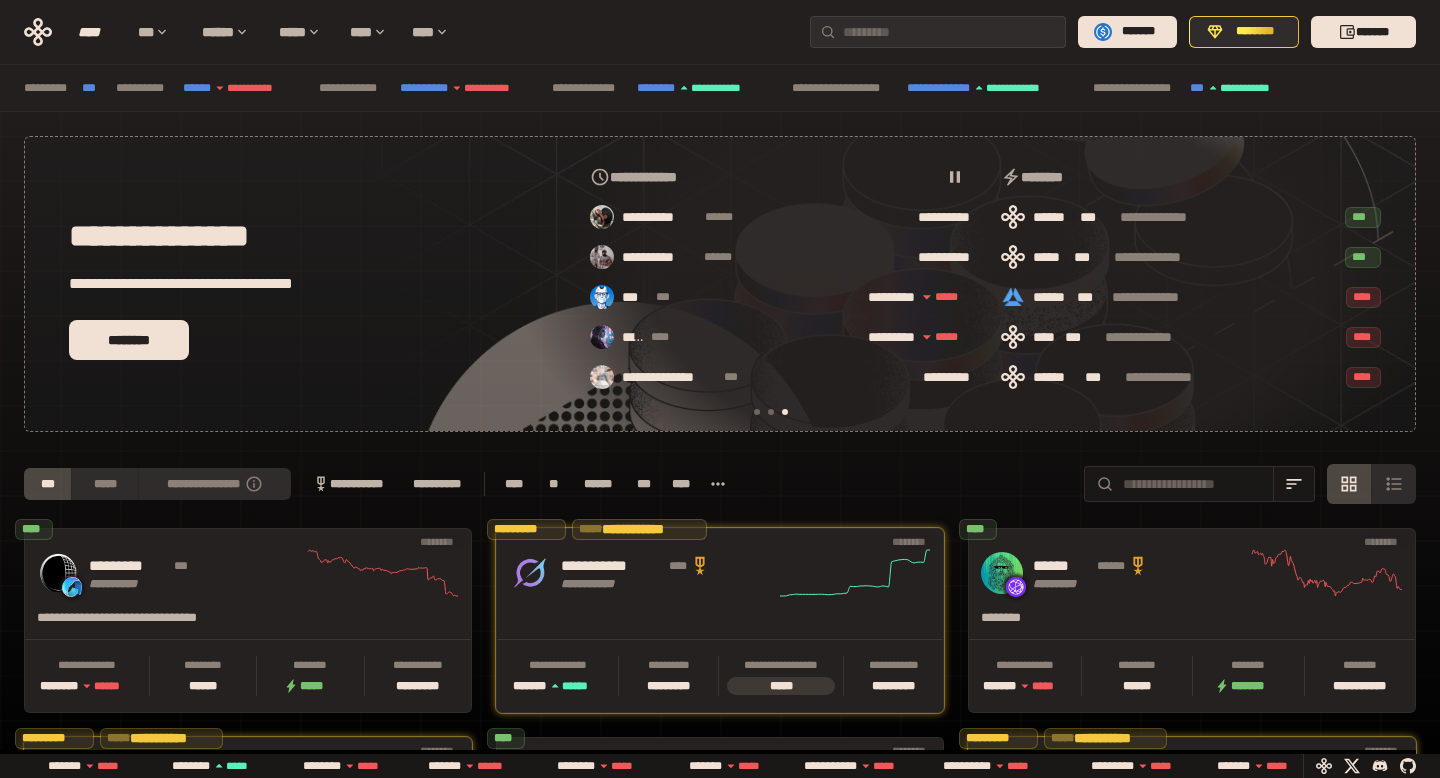 scroll, scrollTop: 0, scrollLeft: 856, axis: horizontal 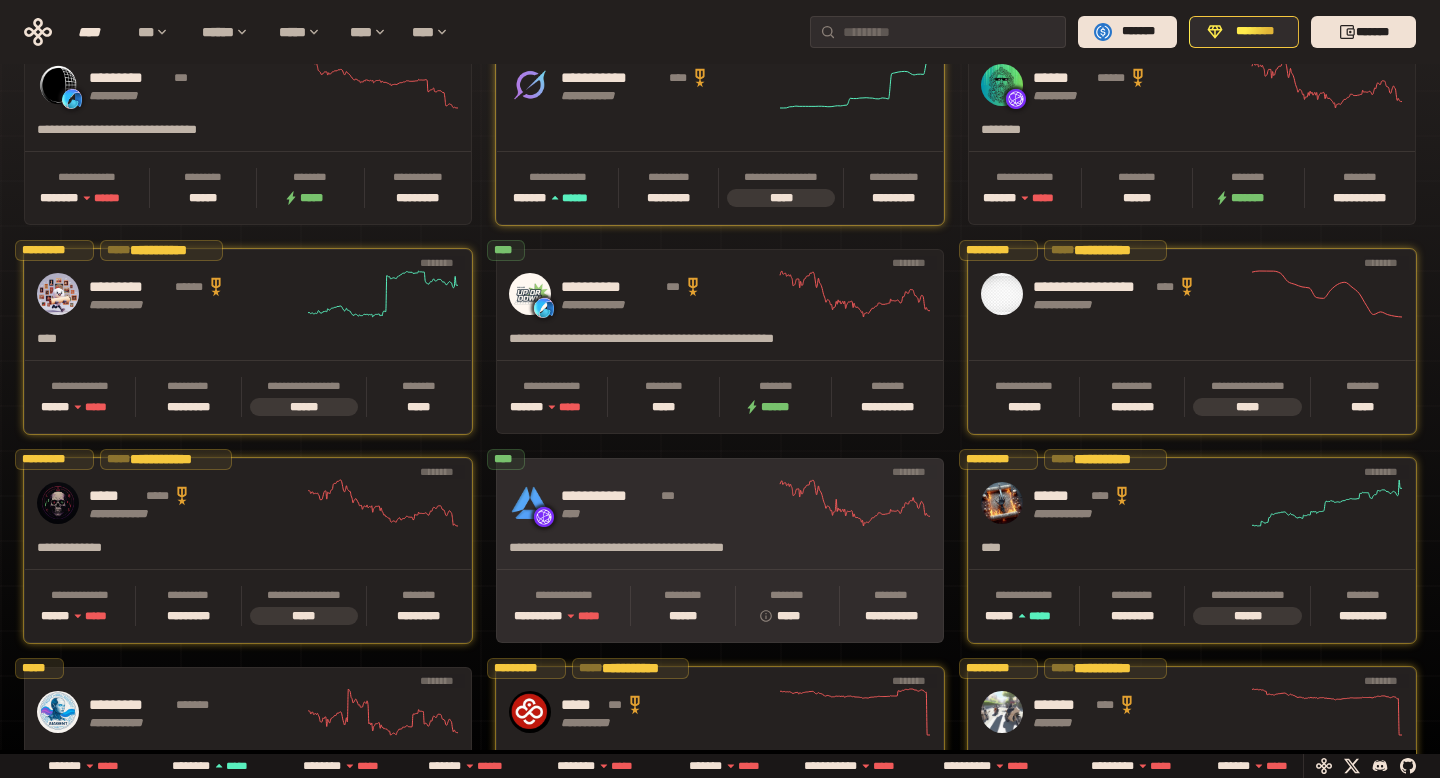 click on "**********" at bounding box center (668, 503) 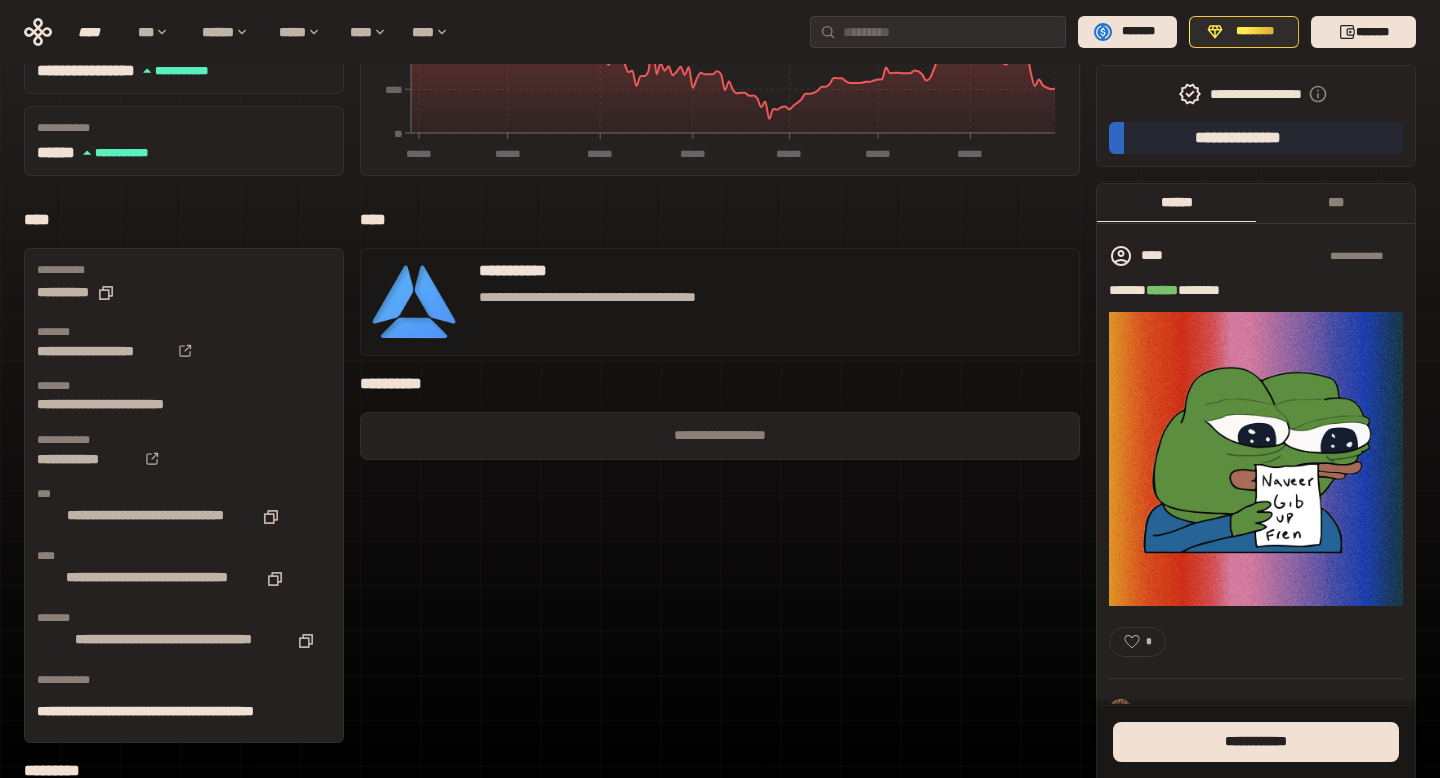 scroll, scrollTop: 0, scrollLeft: 0, axis: both 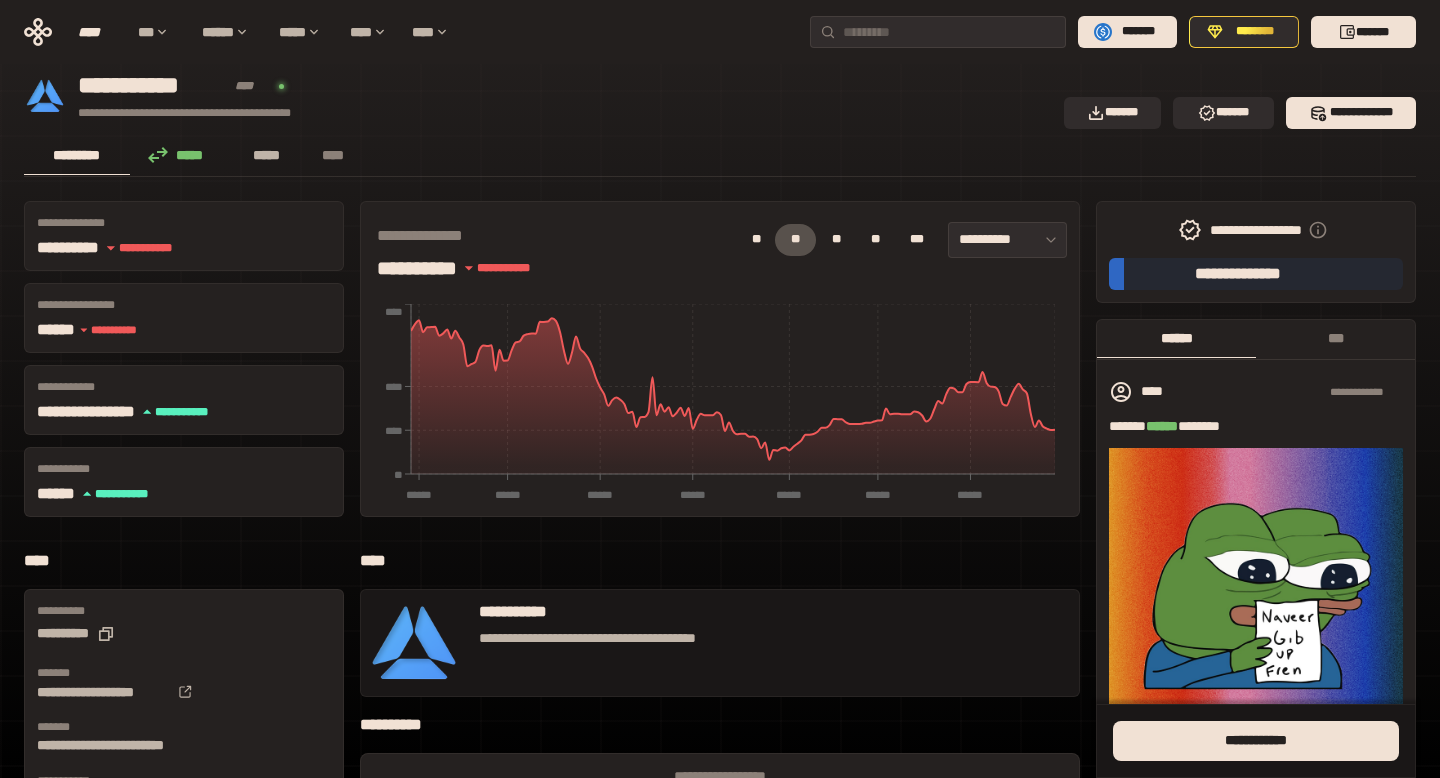 click on "*****" at bounding box center (267, 155) 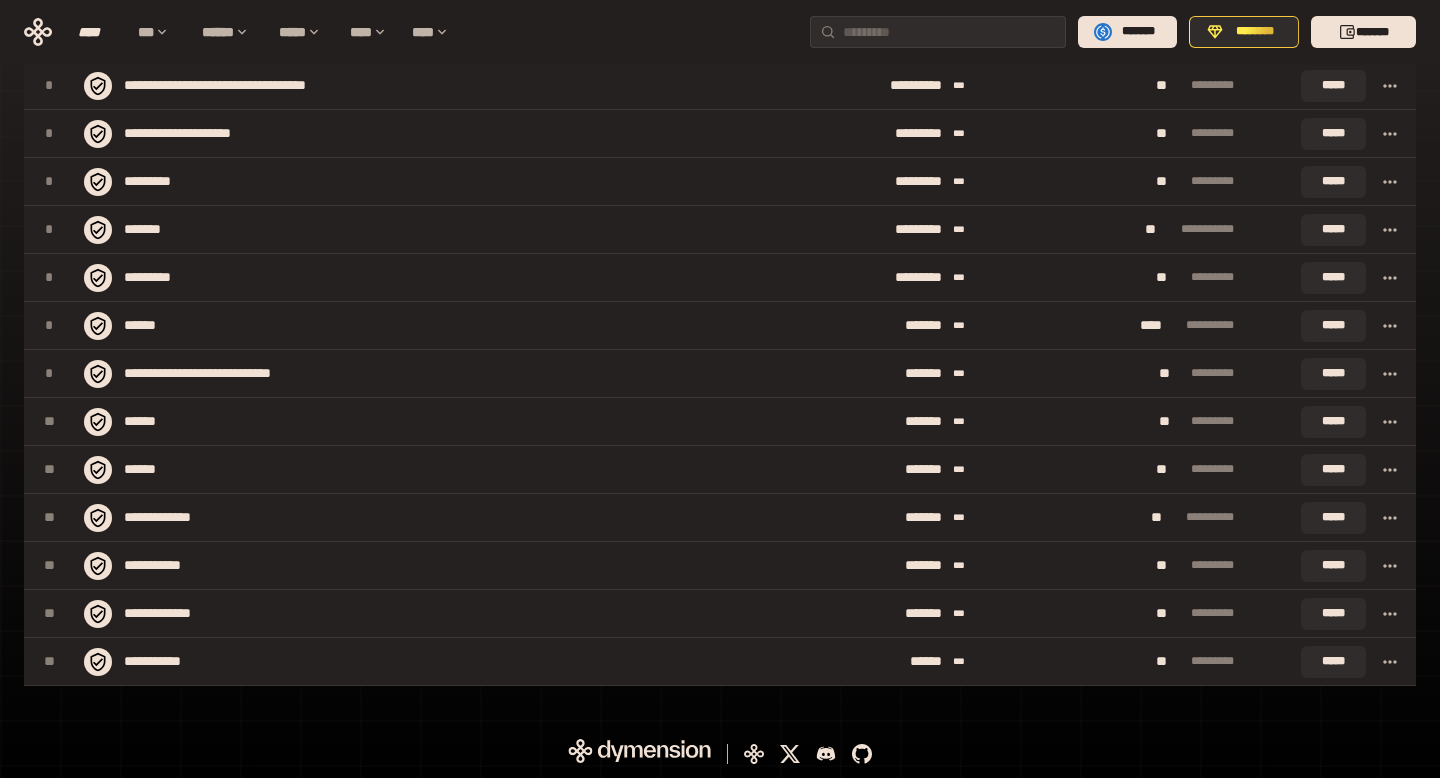 scroll, scrollTop: 0, scrollLeft: 0, axis: both 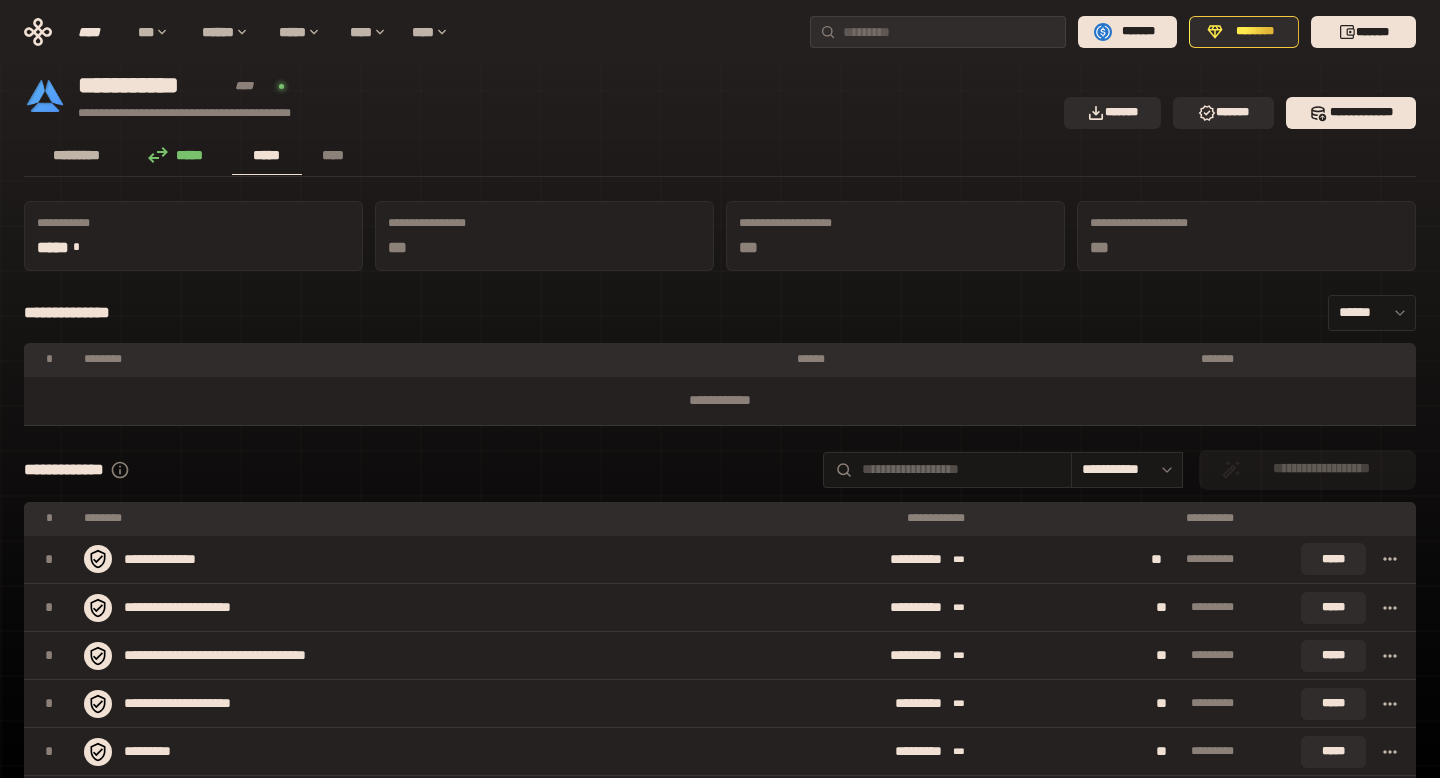 click on "*********" at bounding box center (77, 155) 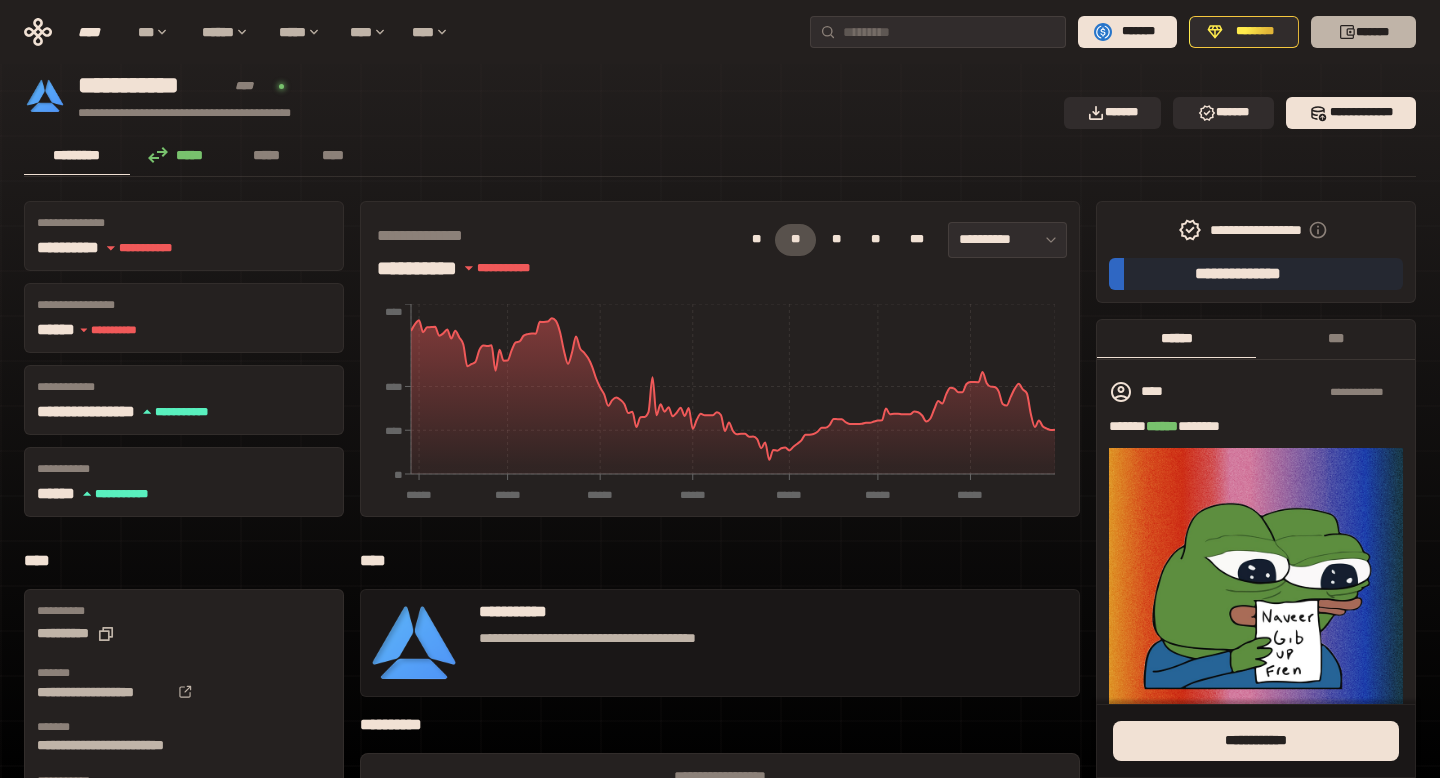 click on "*******" at bounding box center [1363, 32] 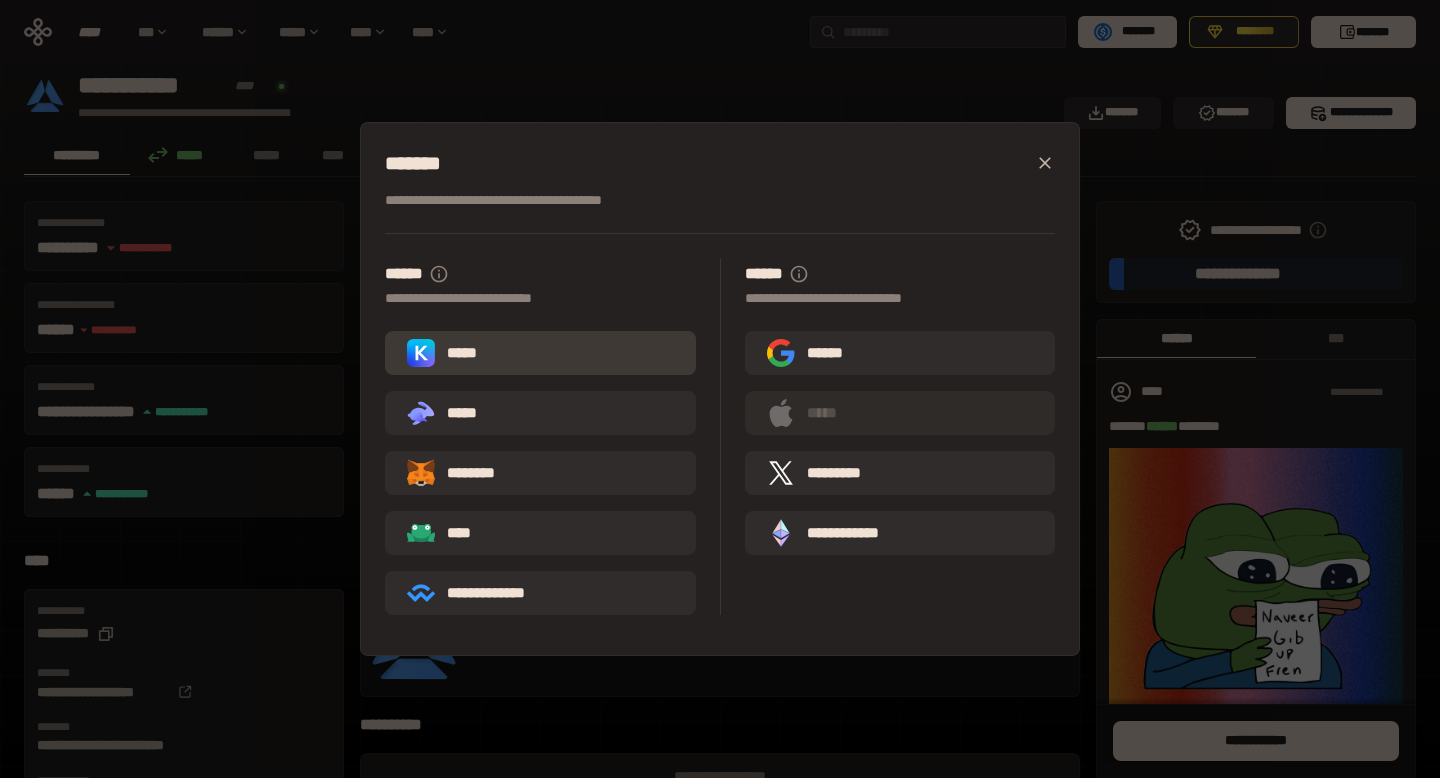 click on "*****" at bounding box center [540, 353] 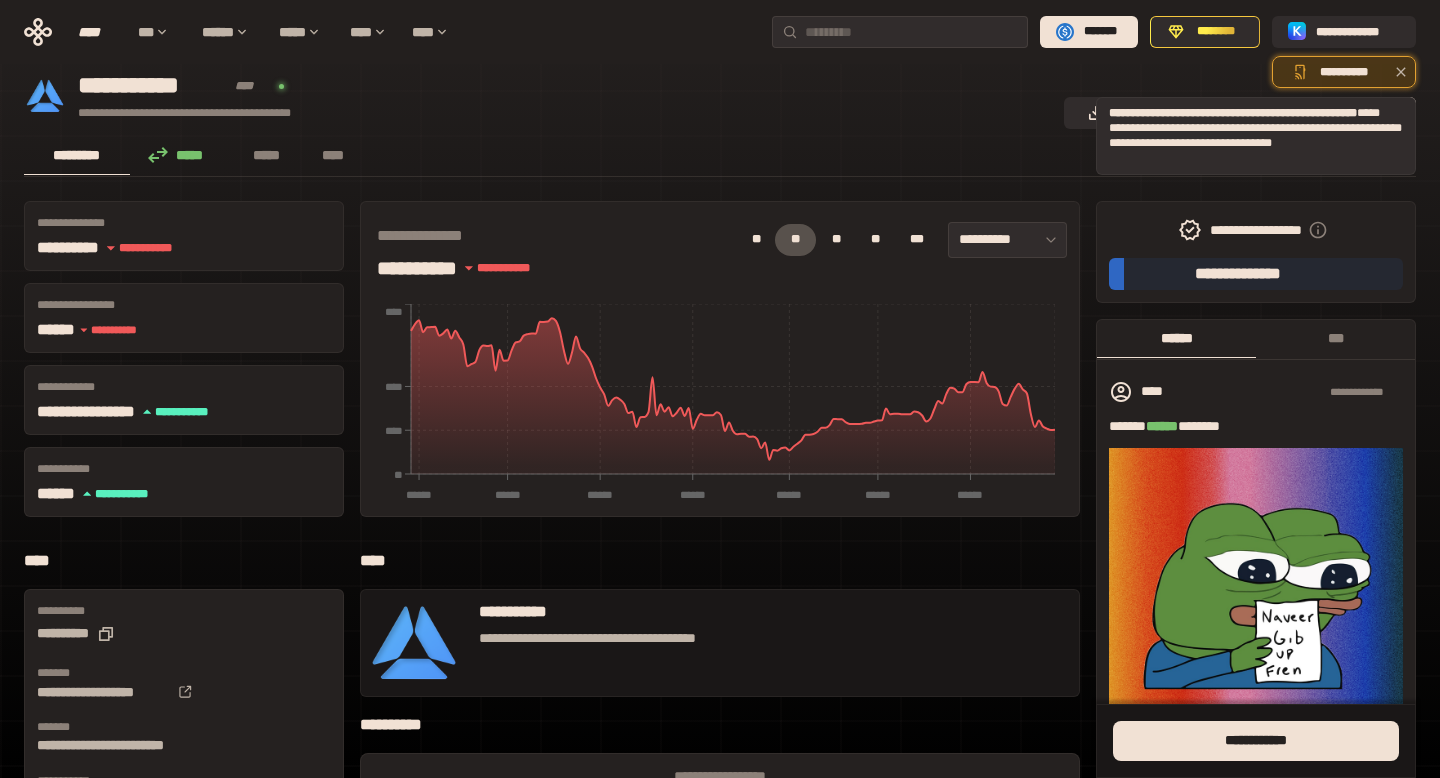 click on "**********" at bounding box center (1344, 72) 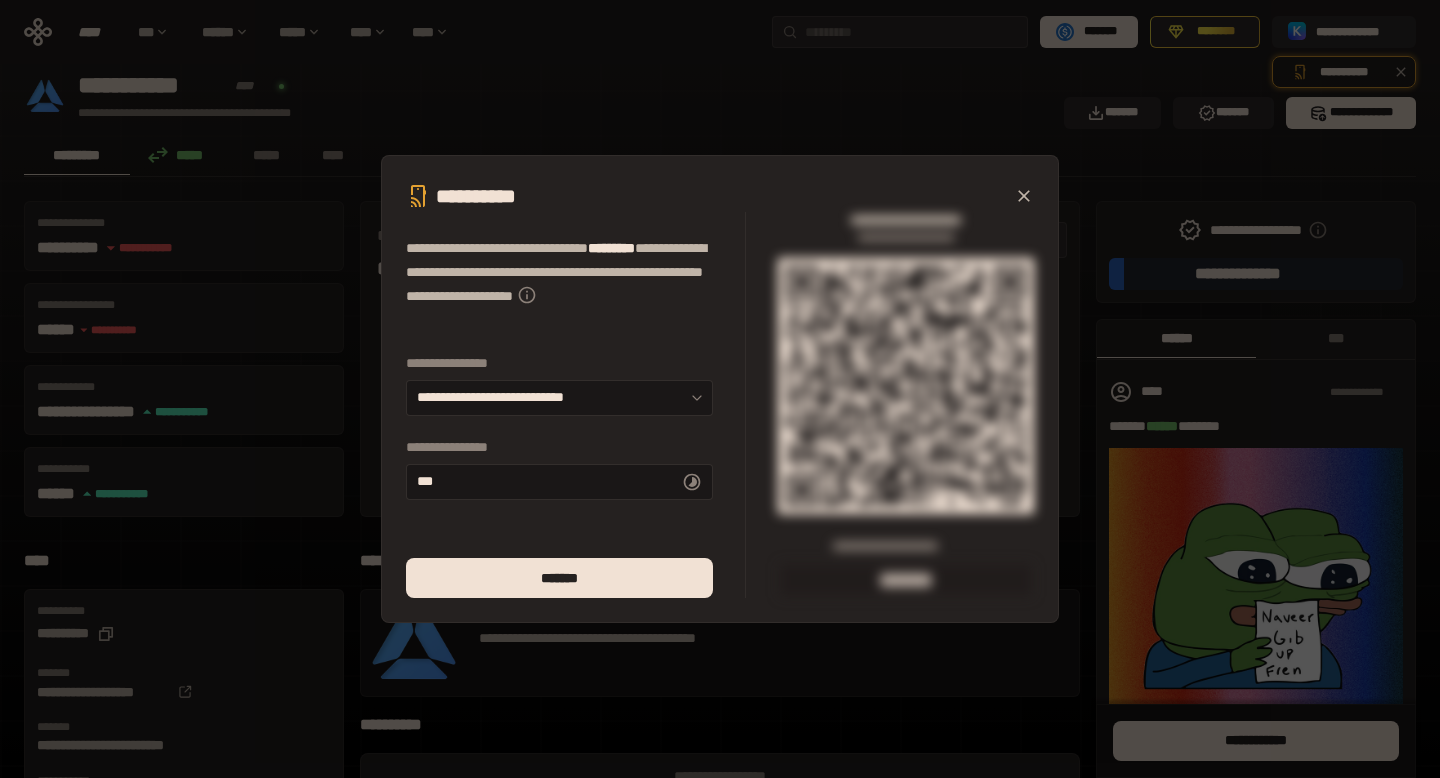 click 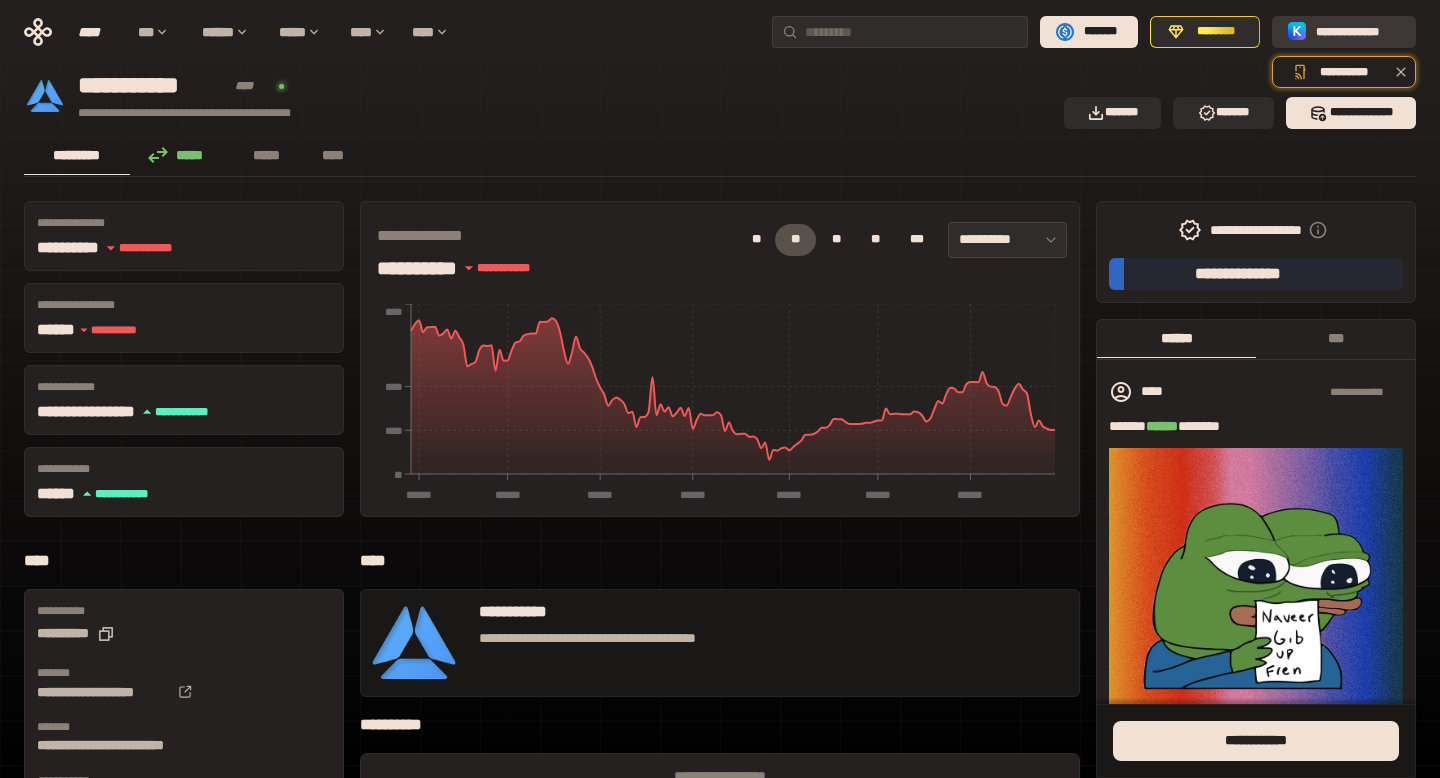 click on "**********" at bounding box center (1358, 32) 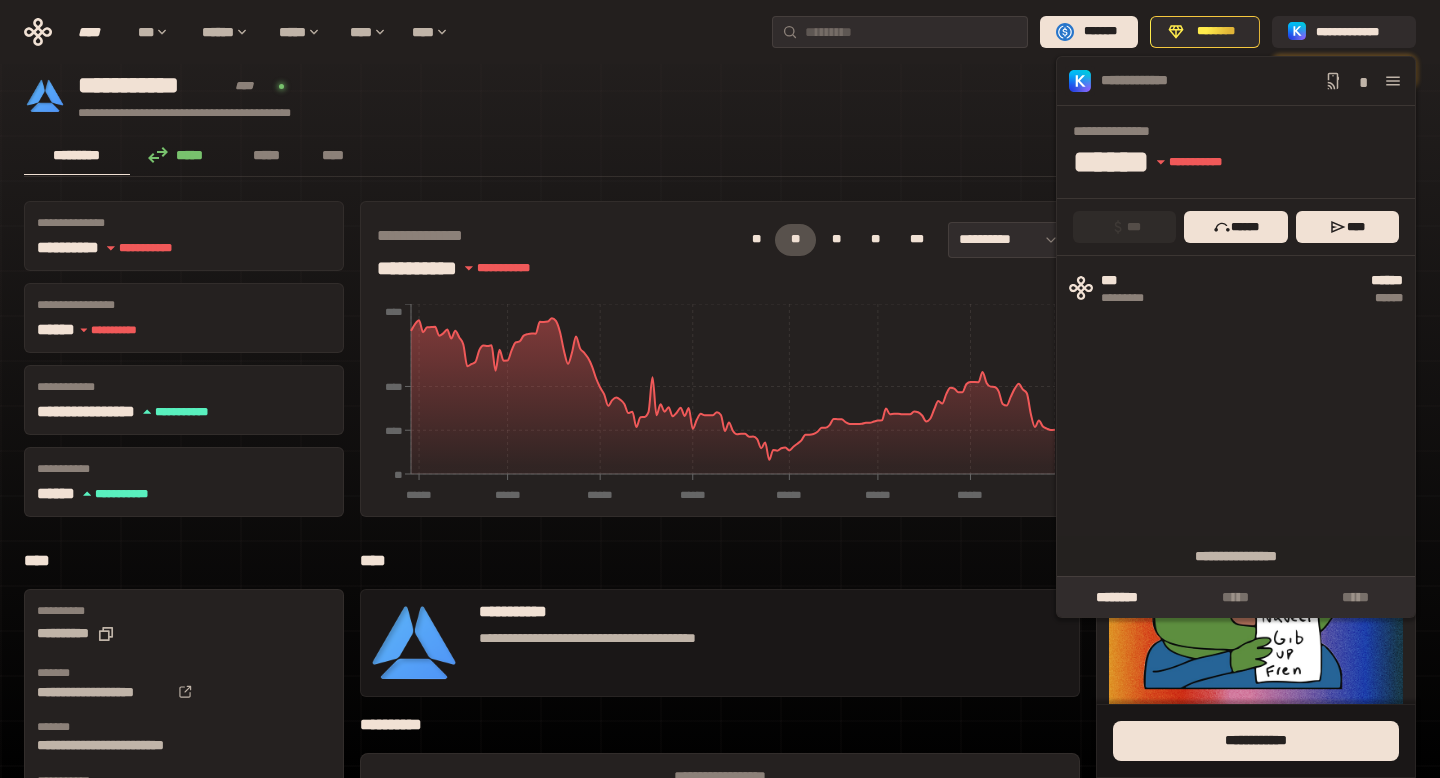 click on "********* ***** ***** ****" at bounding box center (720, 157) 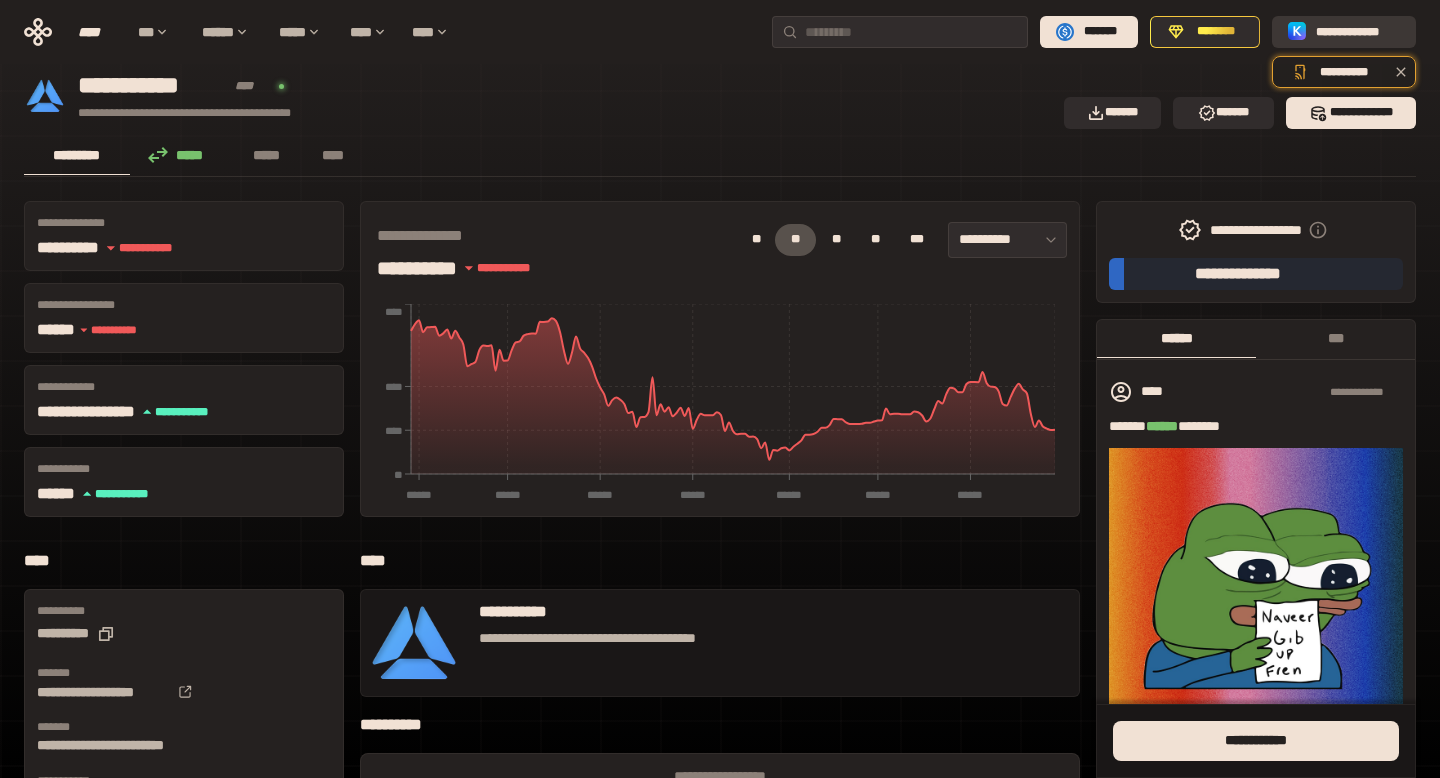 click on "**********" at bounding box center (1358, 32) 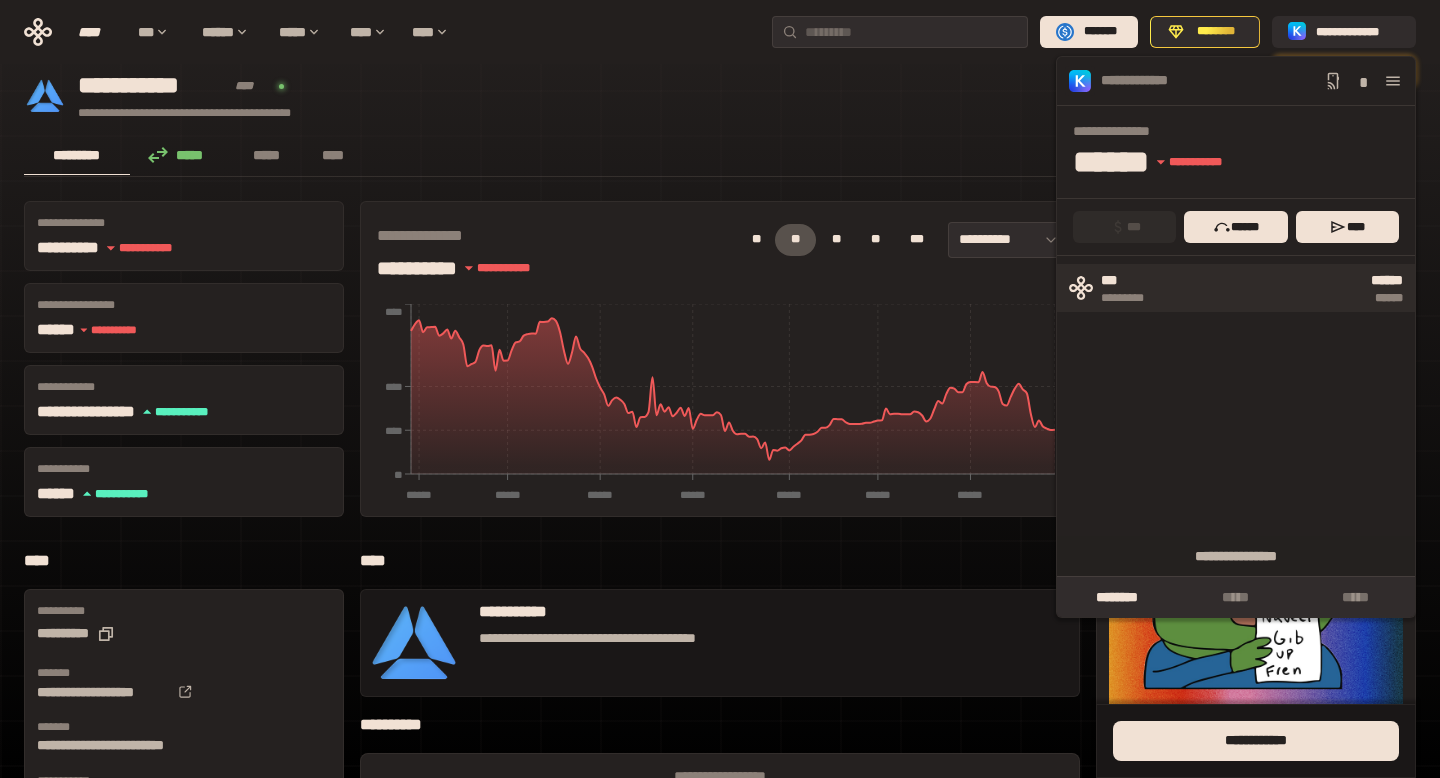 click on "****** ******" at bounding box center (1288, 288) 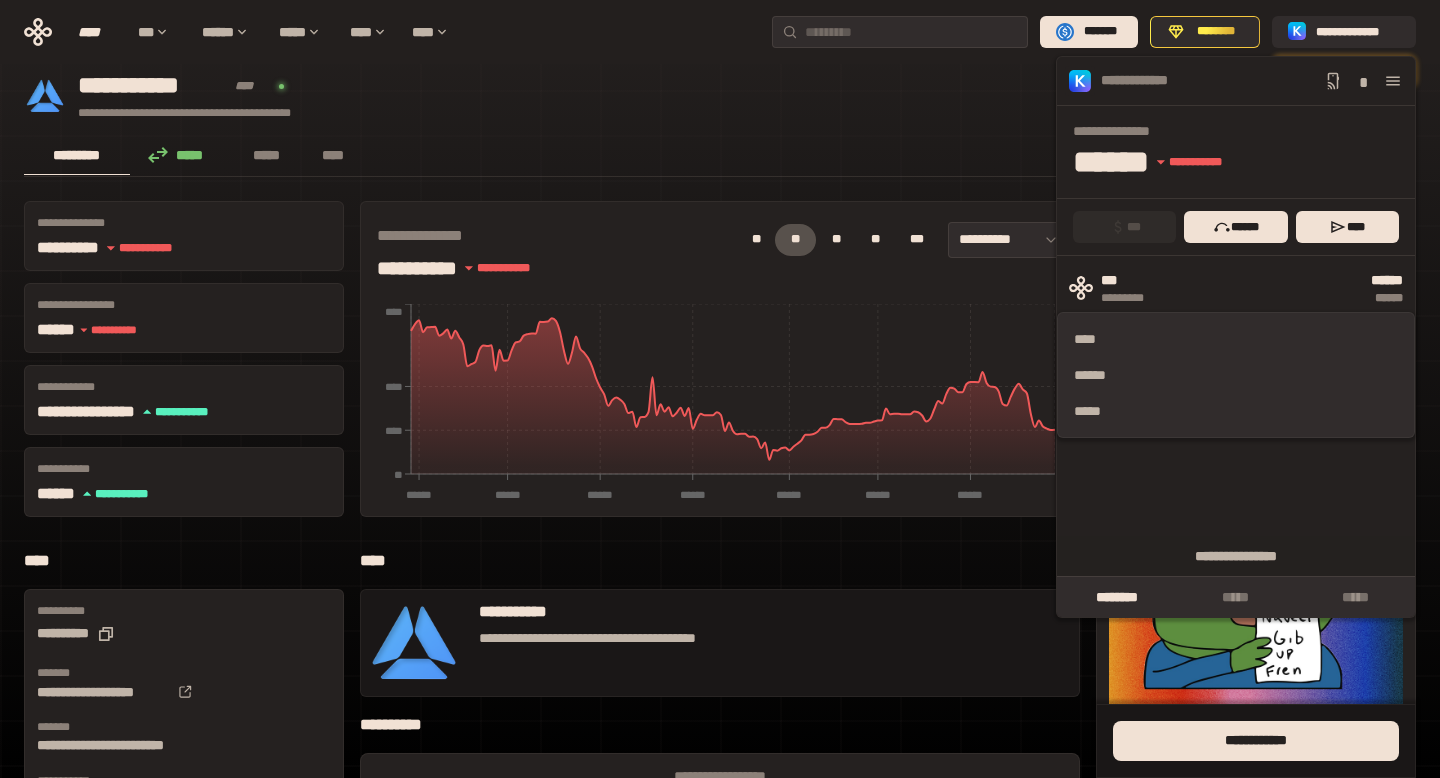 click on "****" at bounding box center [720, 561] 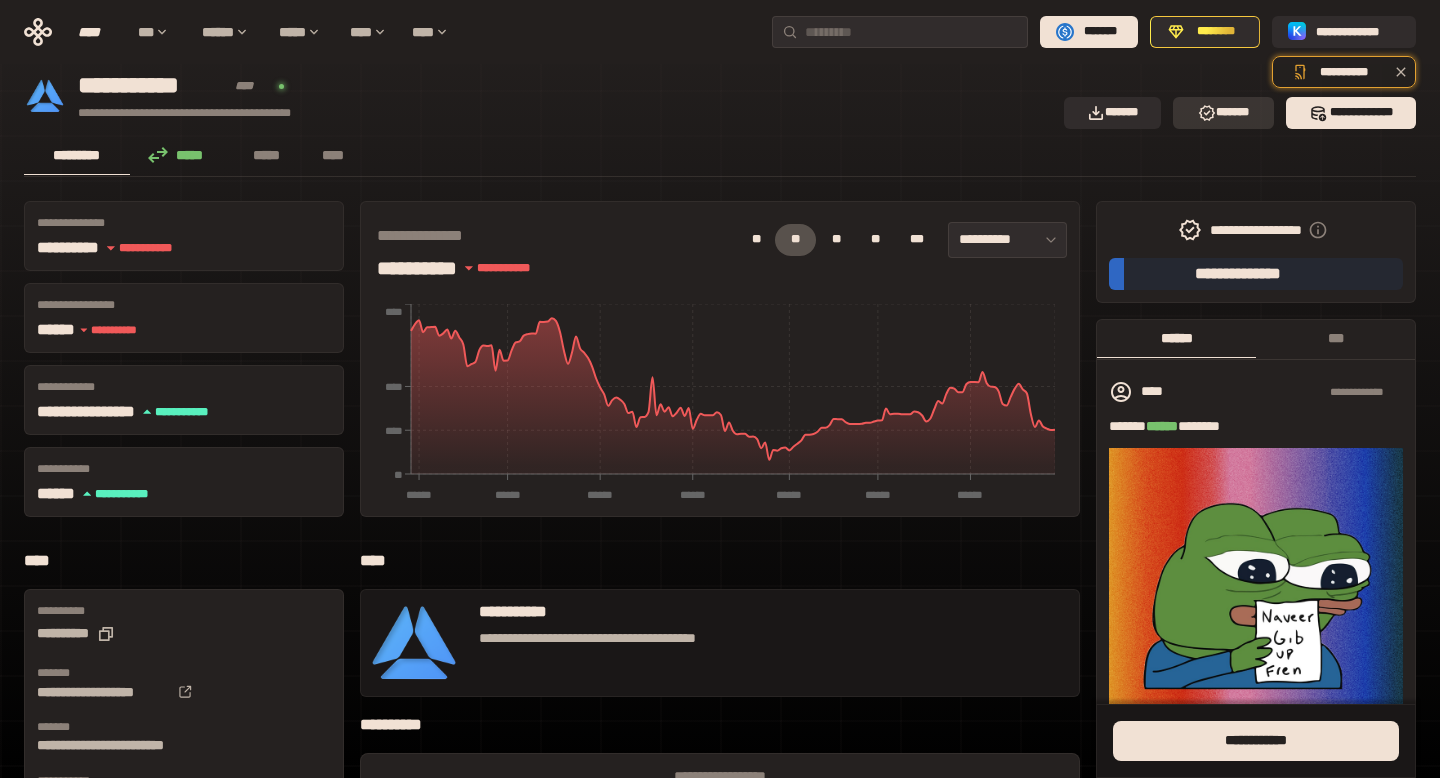 click on "*******" at bounding box center [1223, 113] 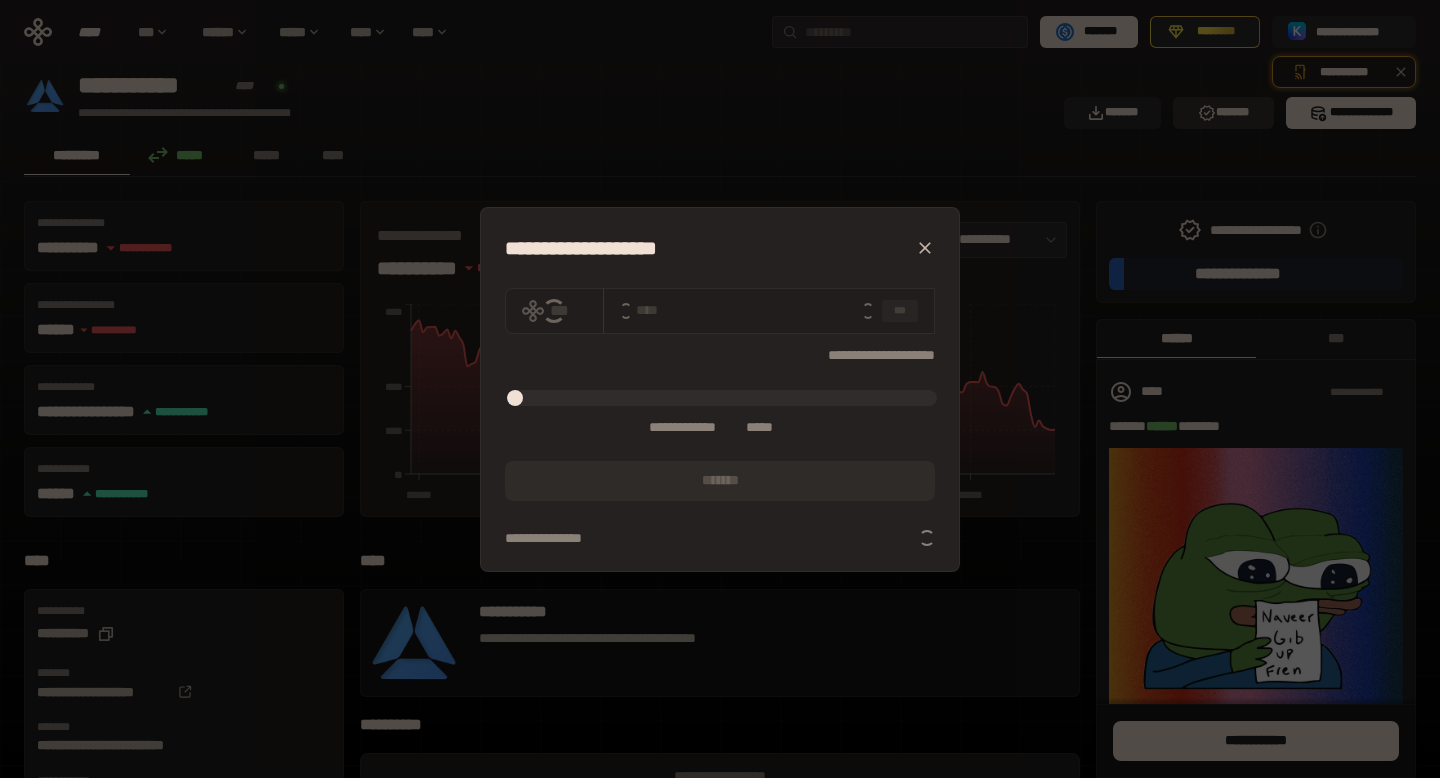 type on "*" 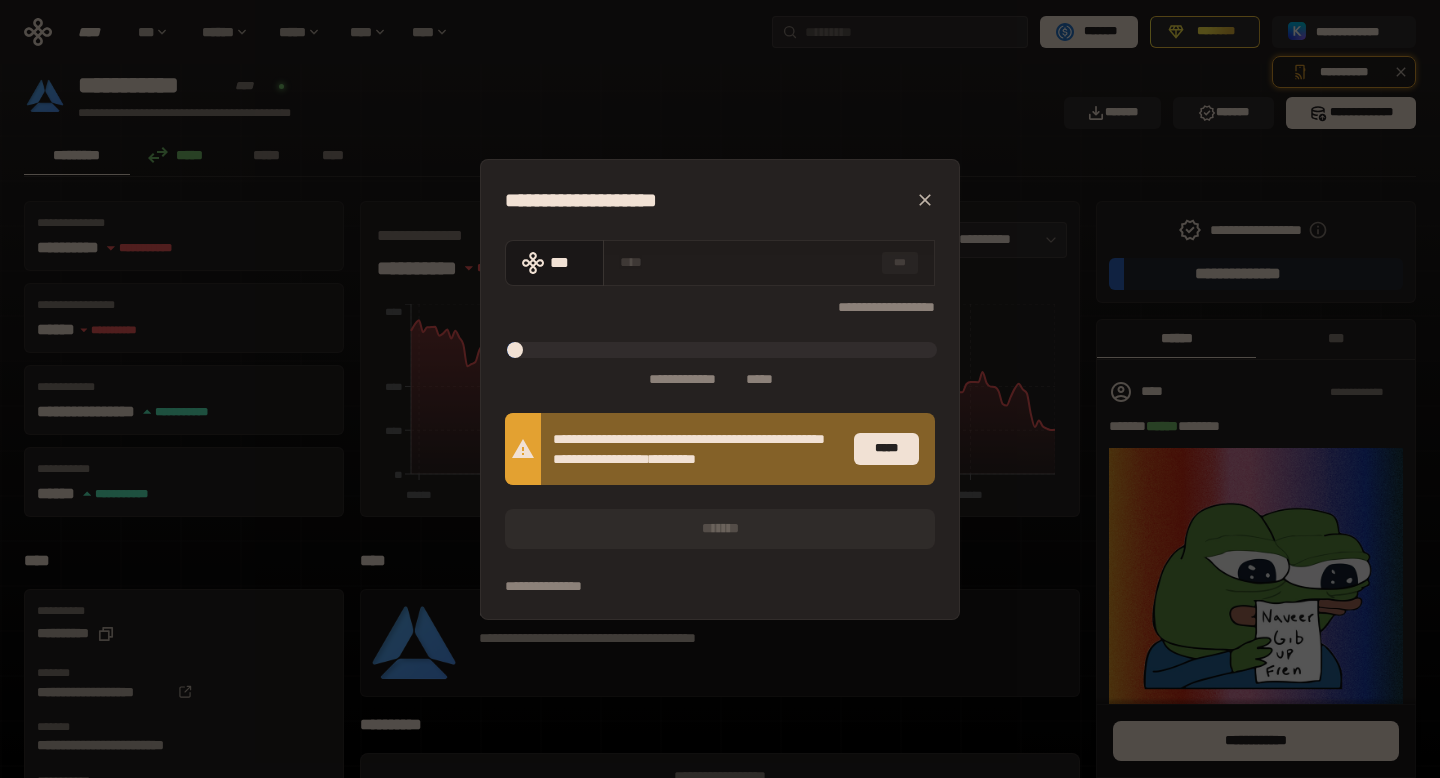 drag, startPoint x: 514, startPoint y: 351, endPoint x: 635, endPoint y: 353, distance: 121.016525 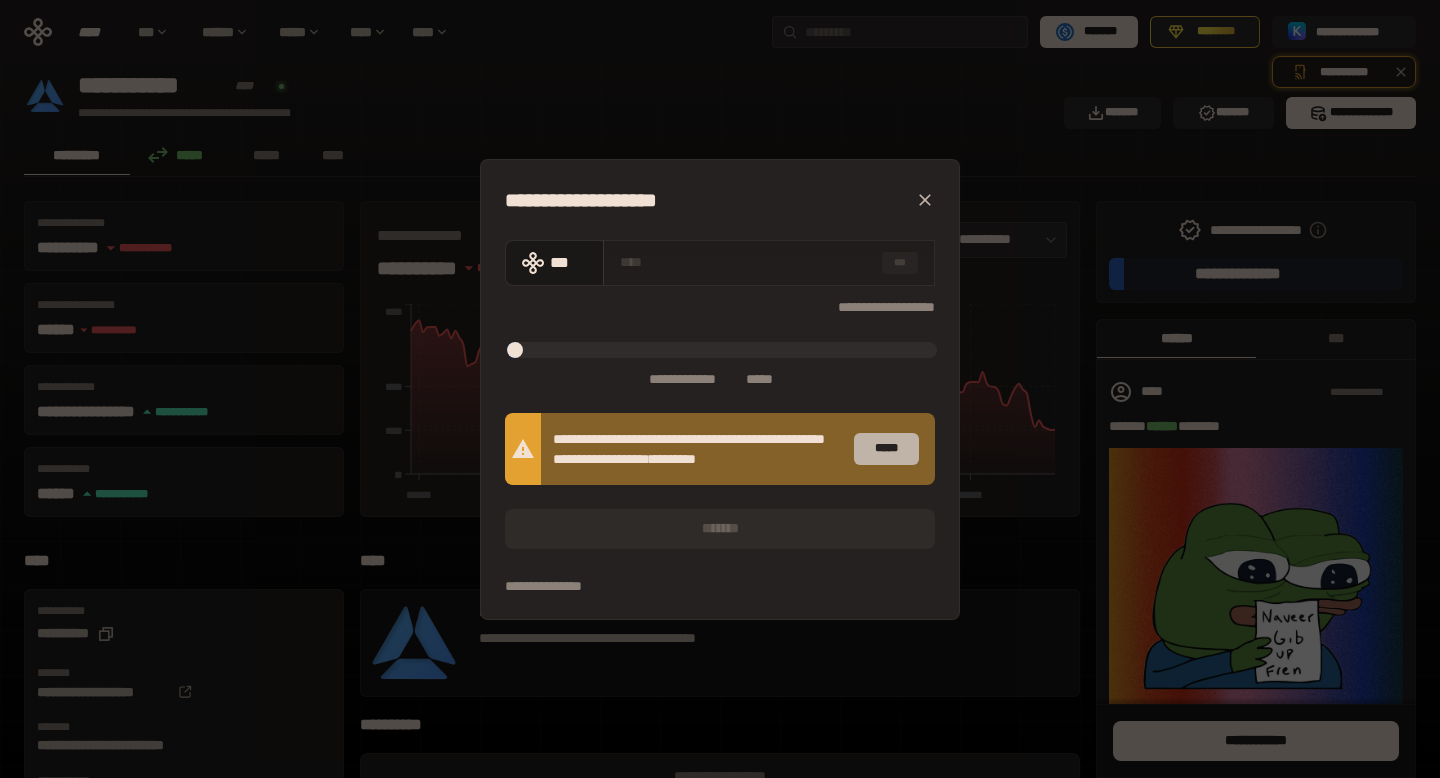 click on "*****" at bounding box center (886, 449) 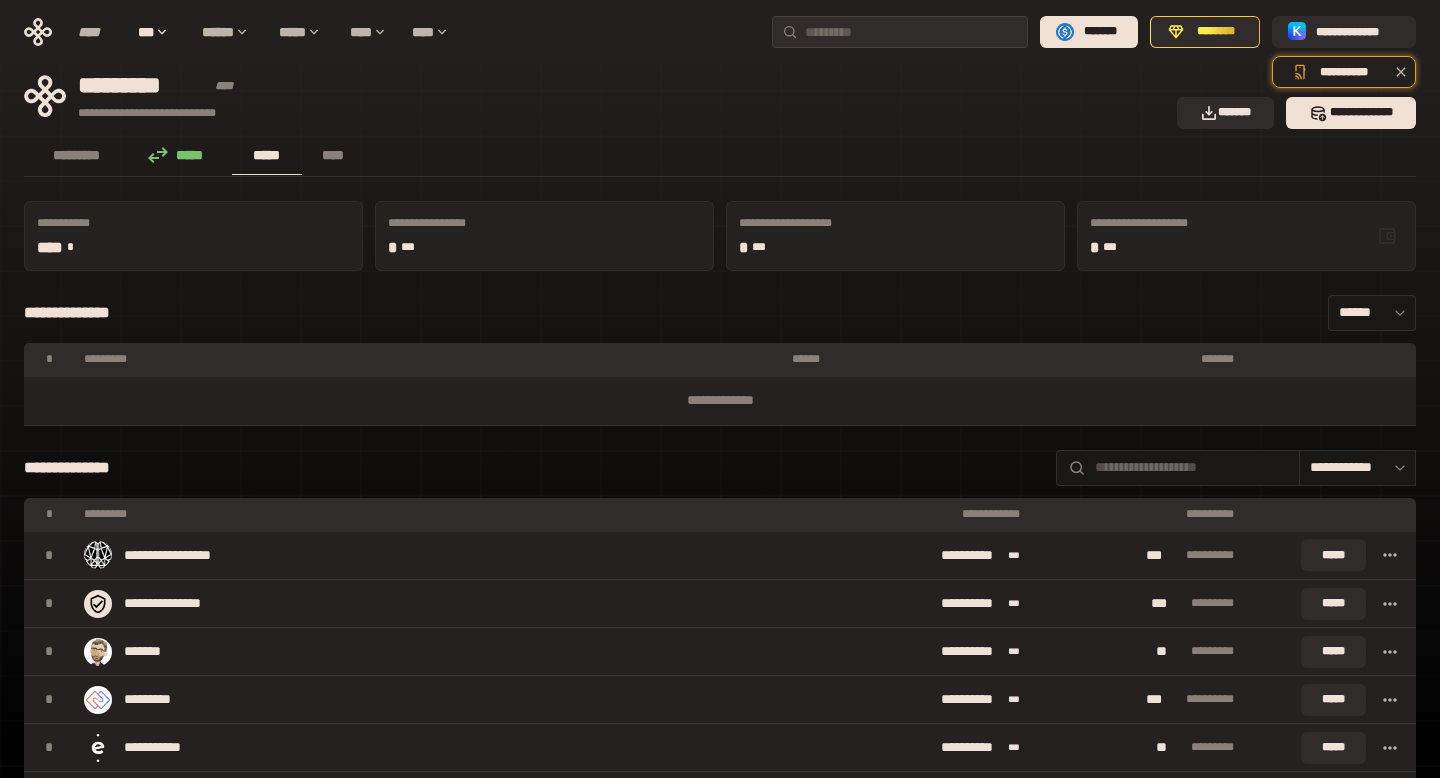 click on "*****" at bounding box center (267, 155) 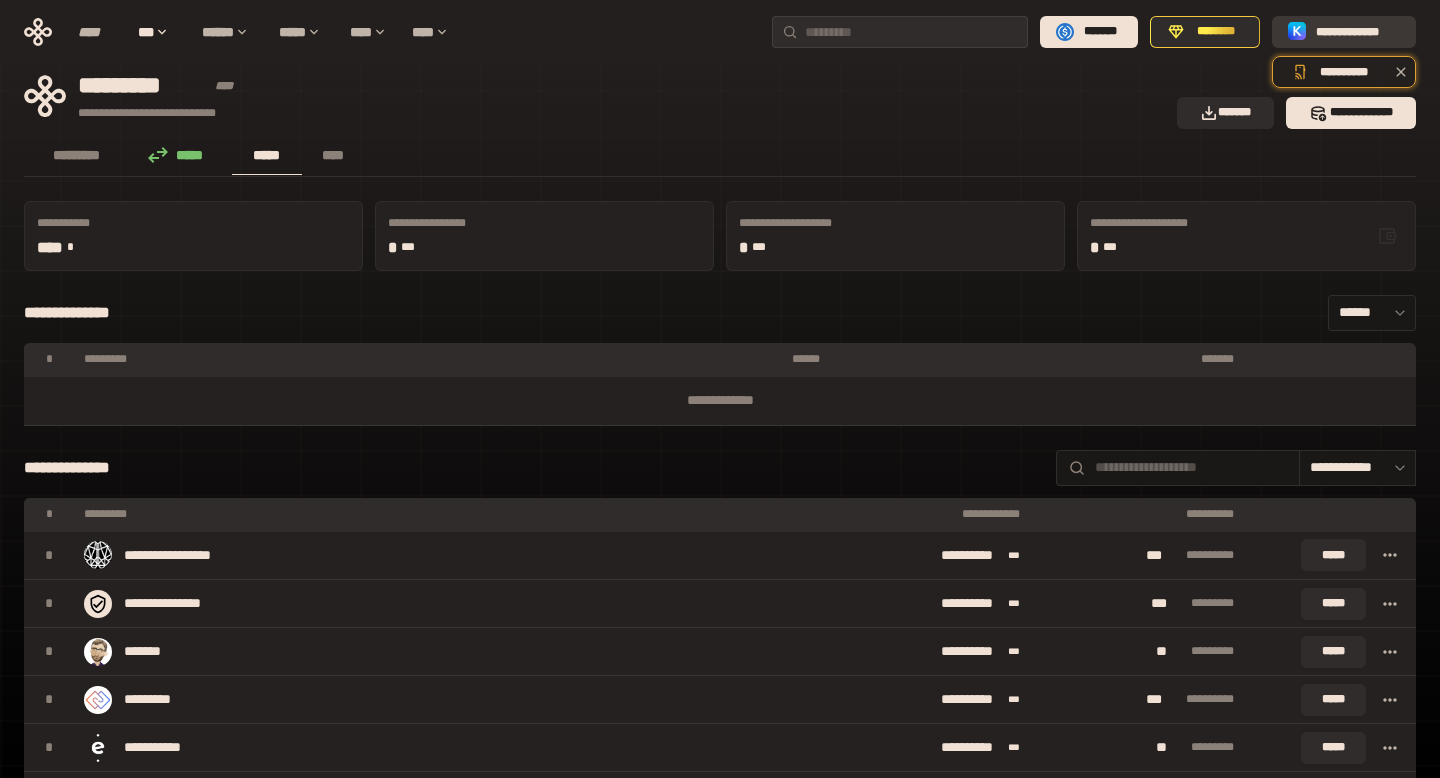 click on "**********" at bounding box center [1358, 32] 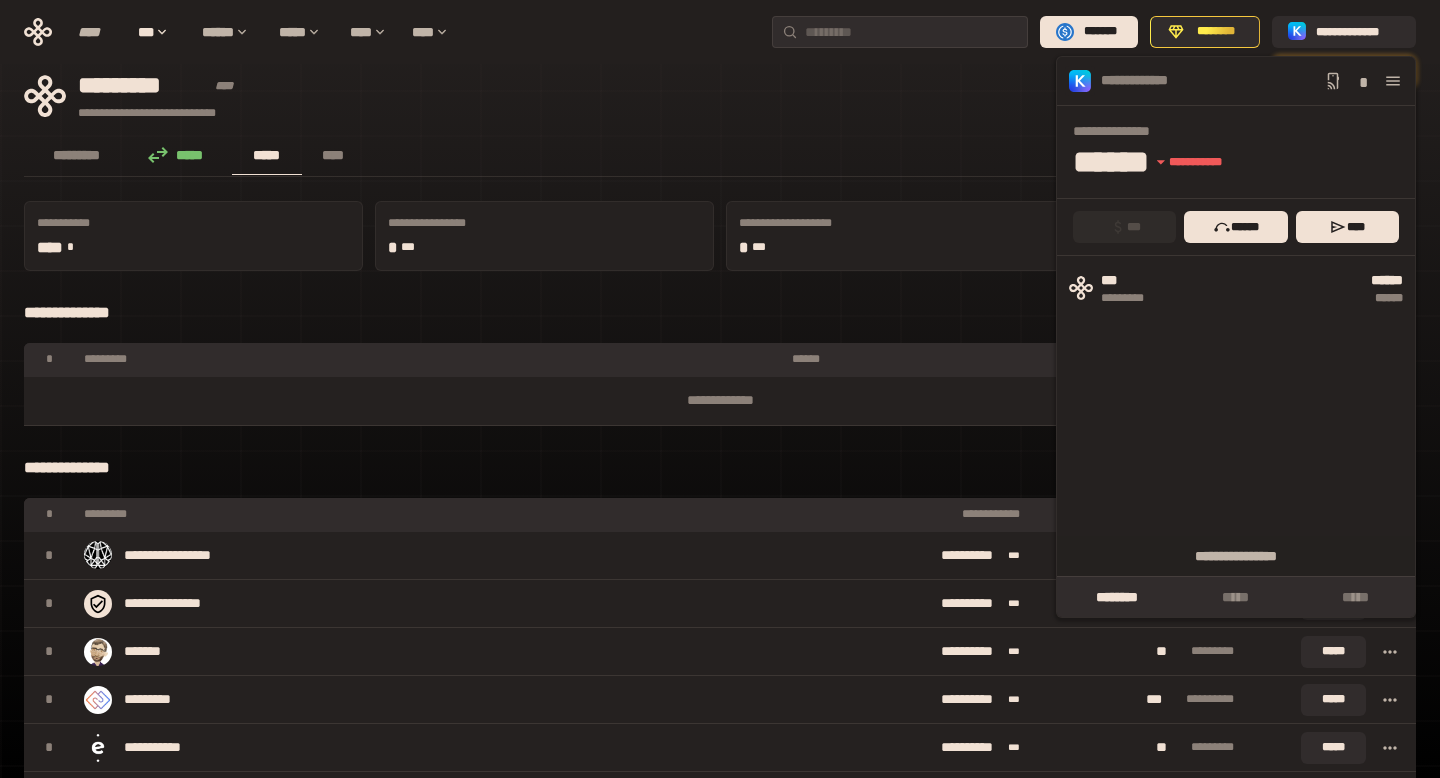 click on "****** **** * *****" at bounding box center (1174, 162) 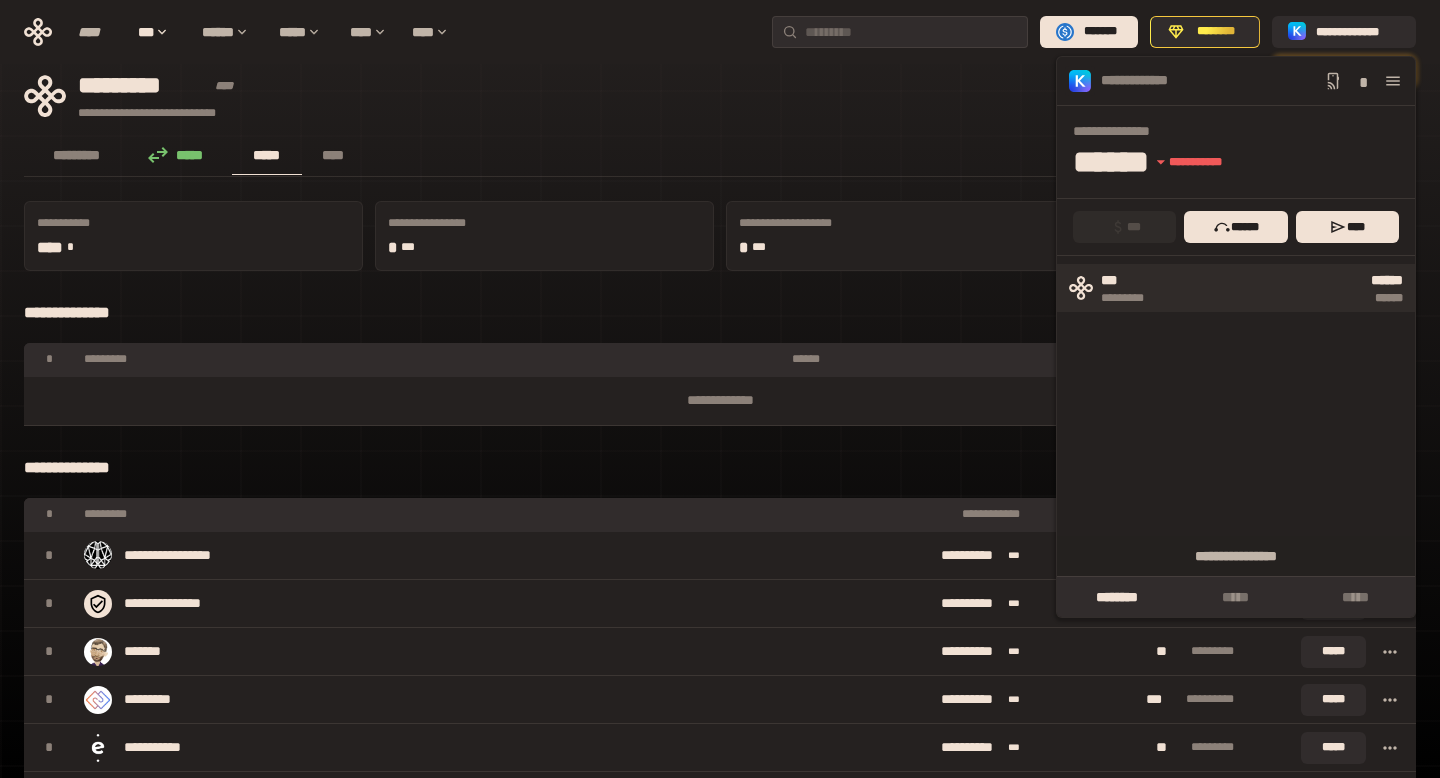 click on "***" at bounding box center (1133, 281) 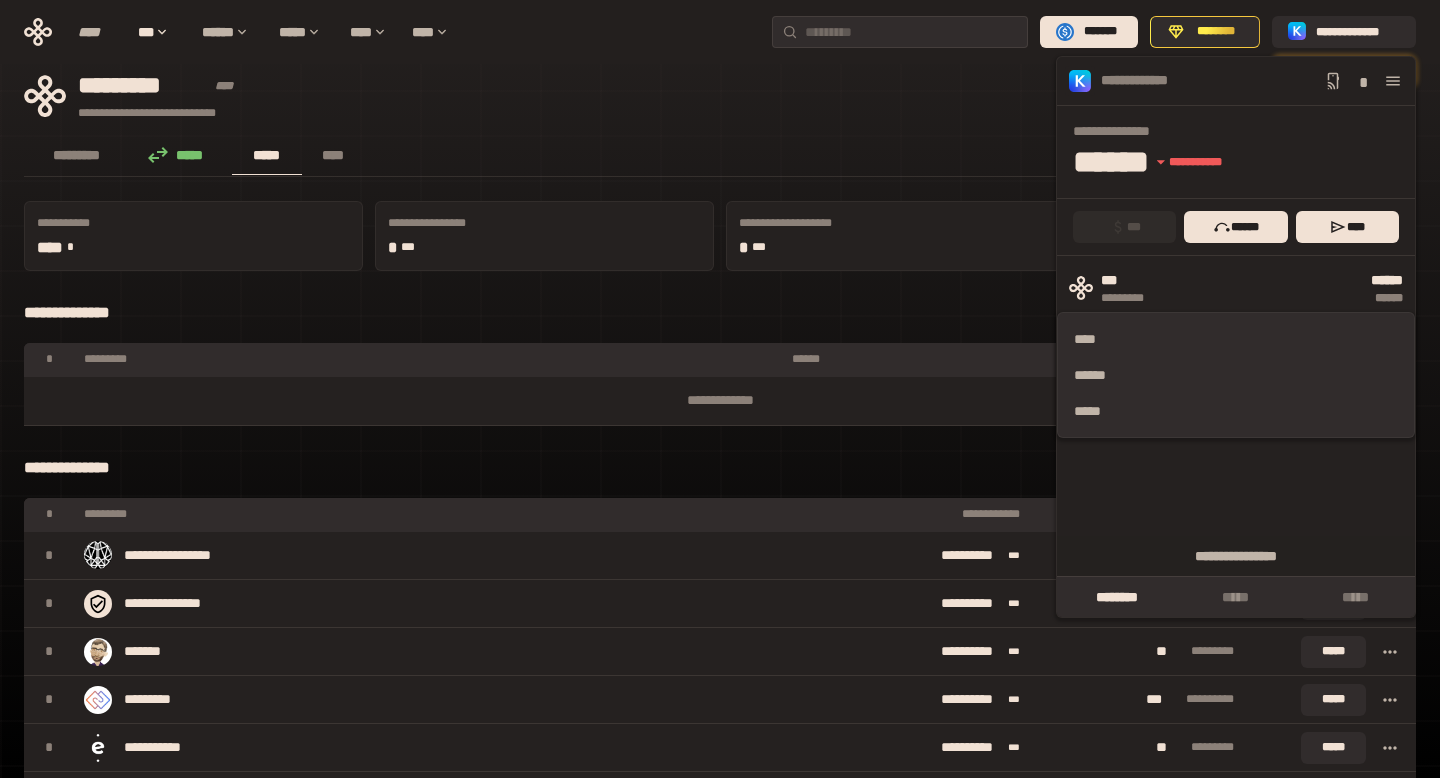 click on "**********" at bounding box center (594, 96) 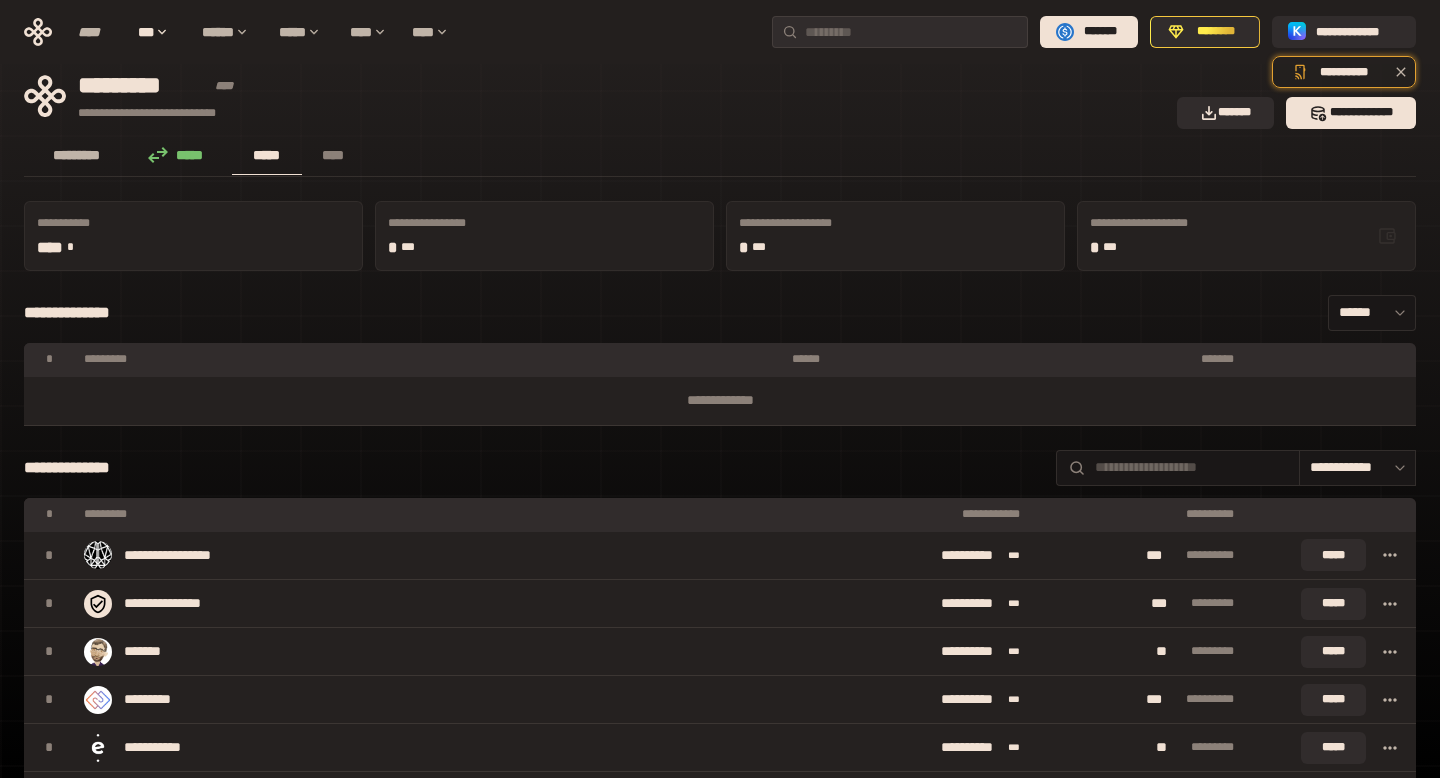click on "*********" at bounding box center (77, 155) 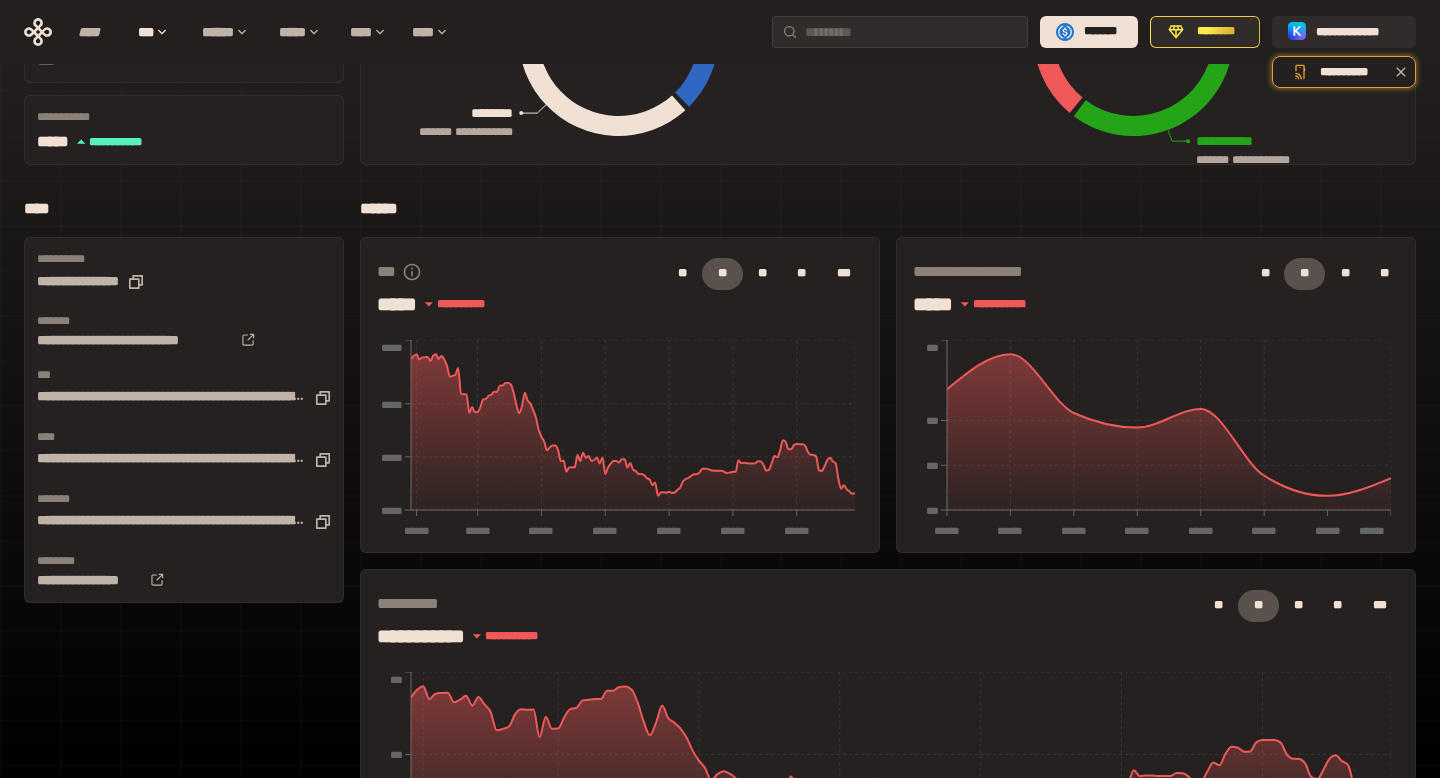 scroll, scrollTop: 0, scrollLeft: 0, axis: both 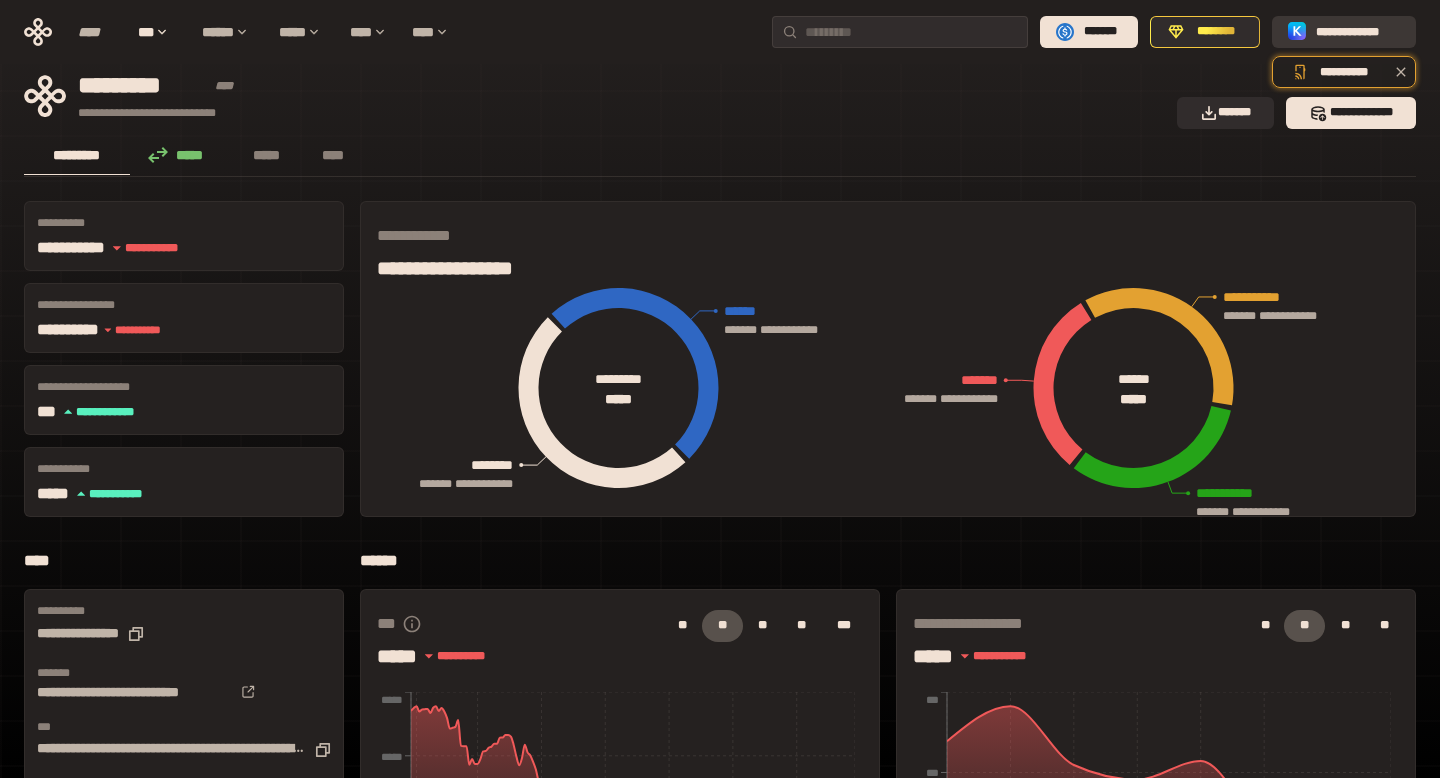 click on "**********" at bounding box center (1358, 32) 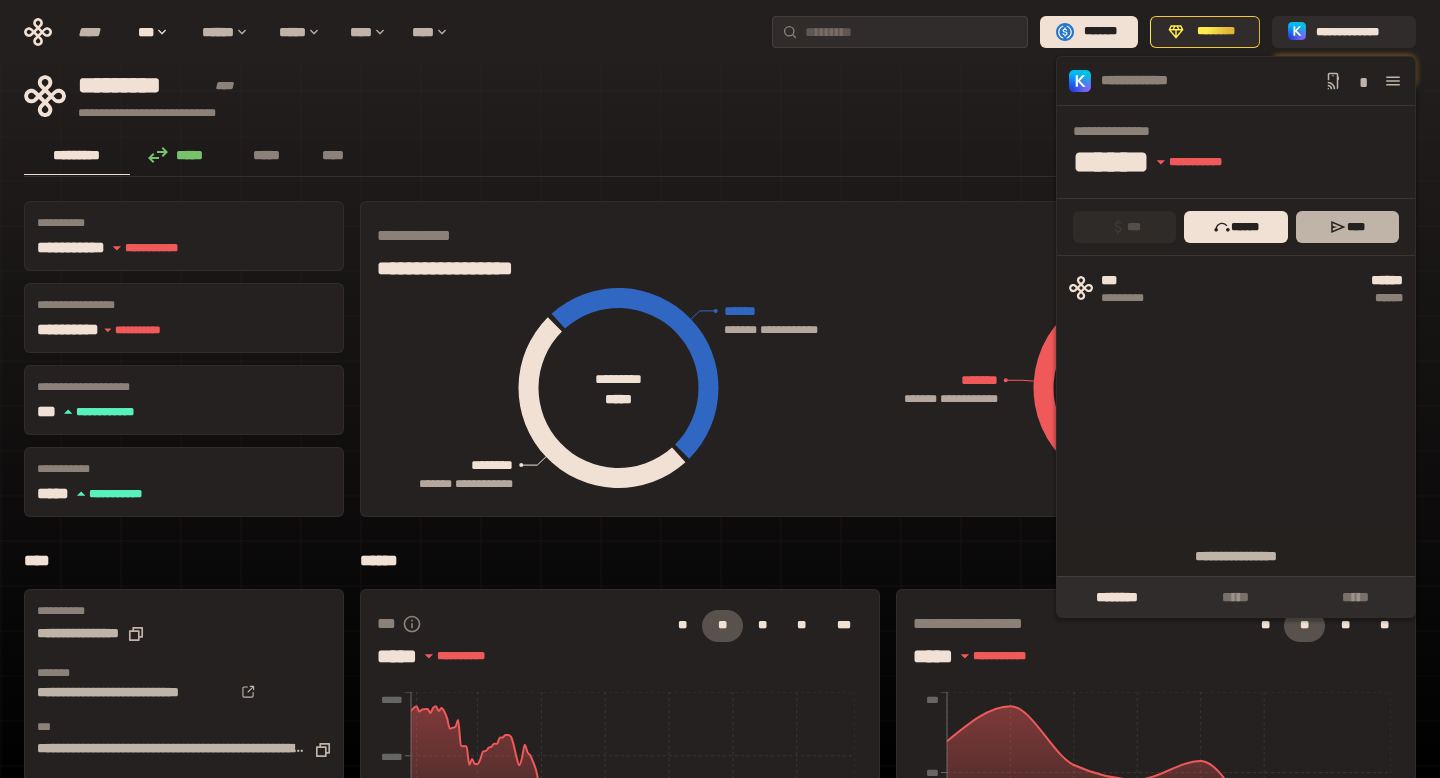click on "****" at bounding box center (1347, 227) 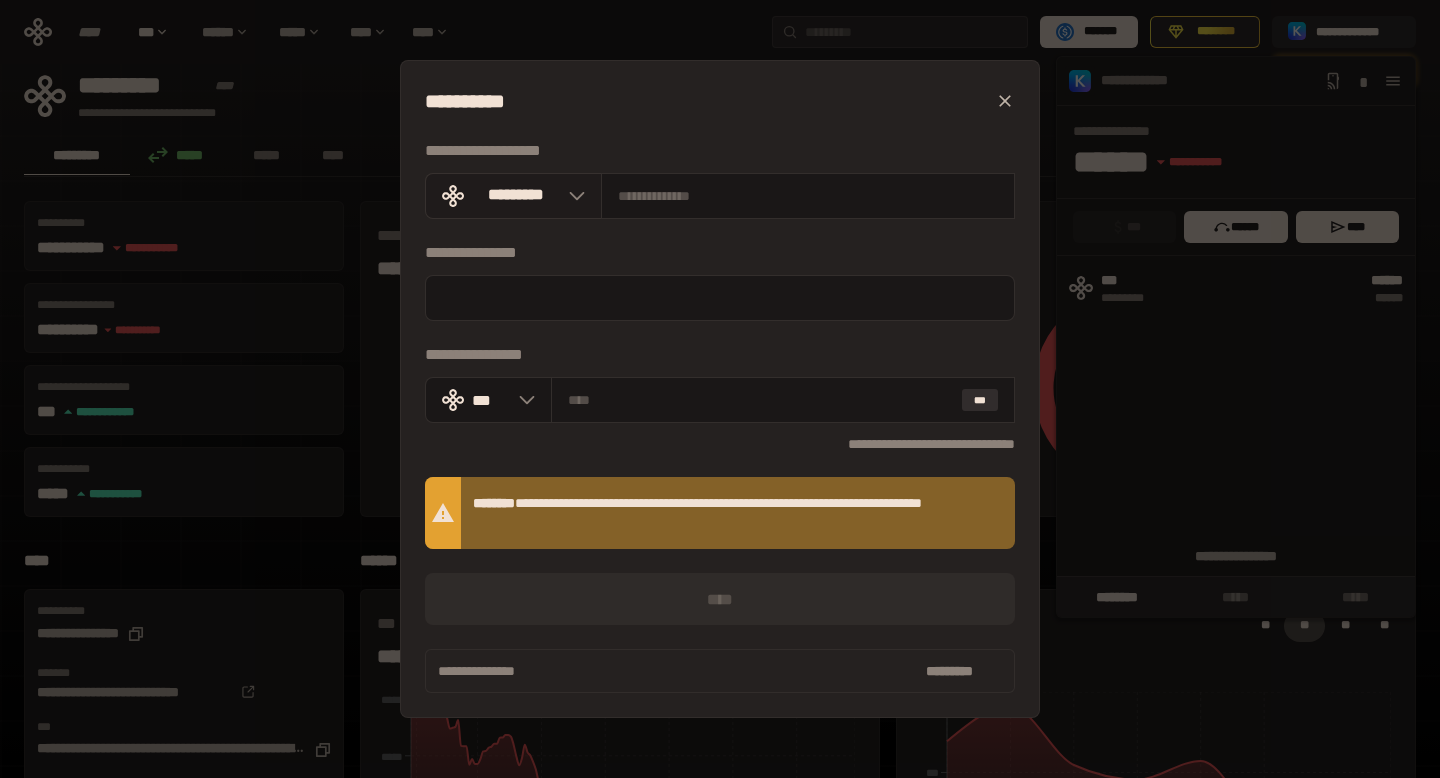 click 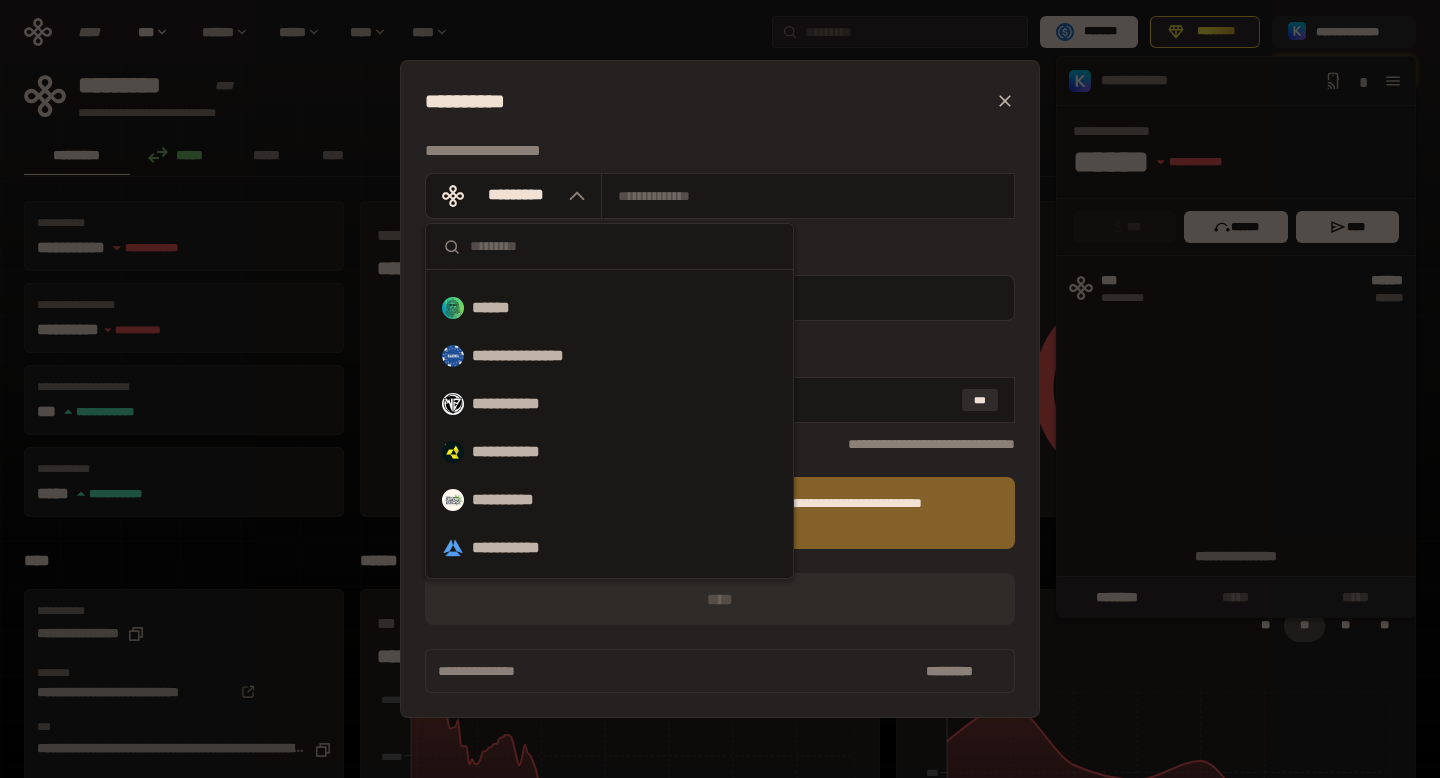scroll, scrollTop: 0, scrollLeft: 0, axis: both 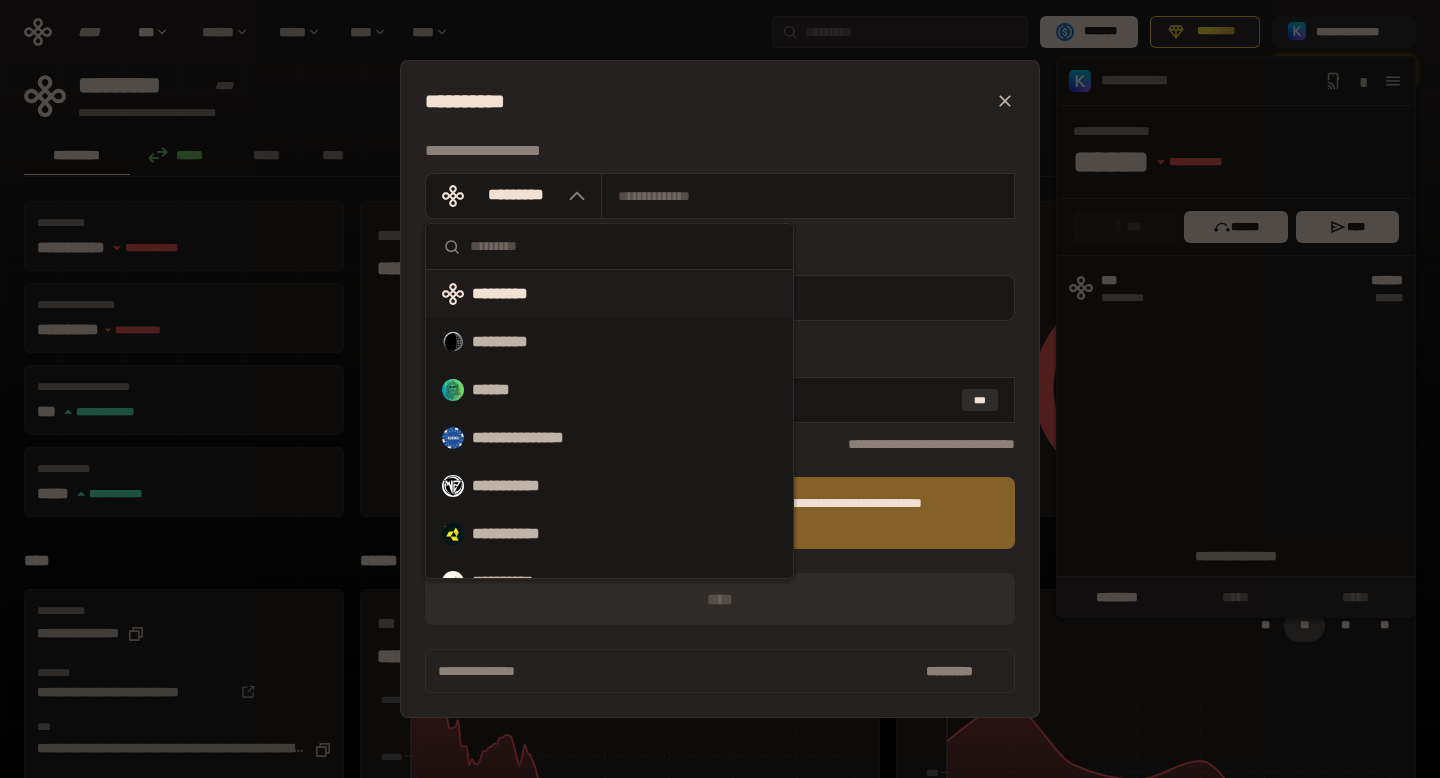click on "*********" at bounding box center (515, 294) 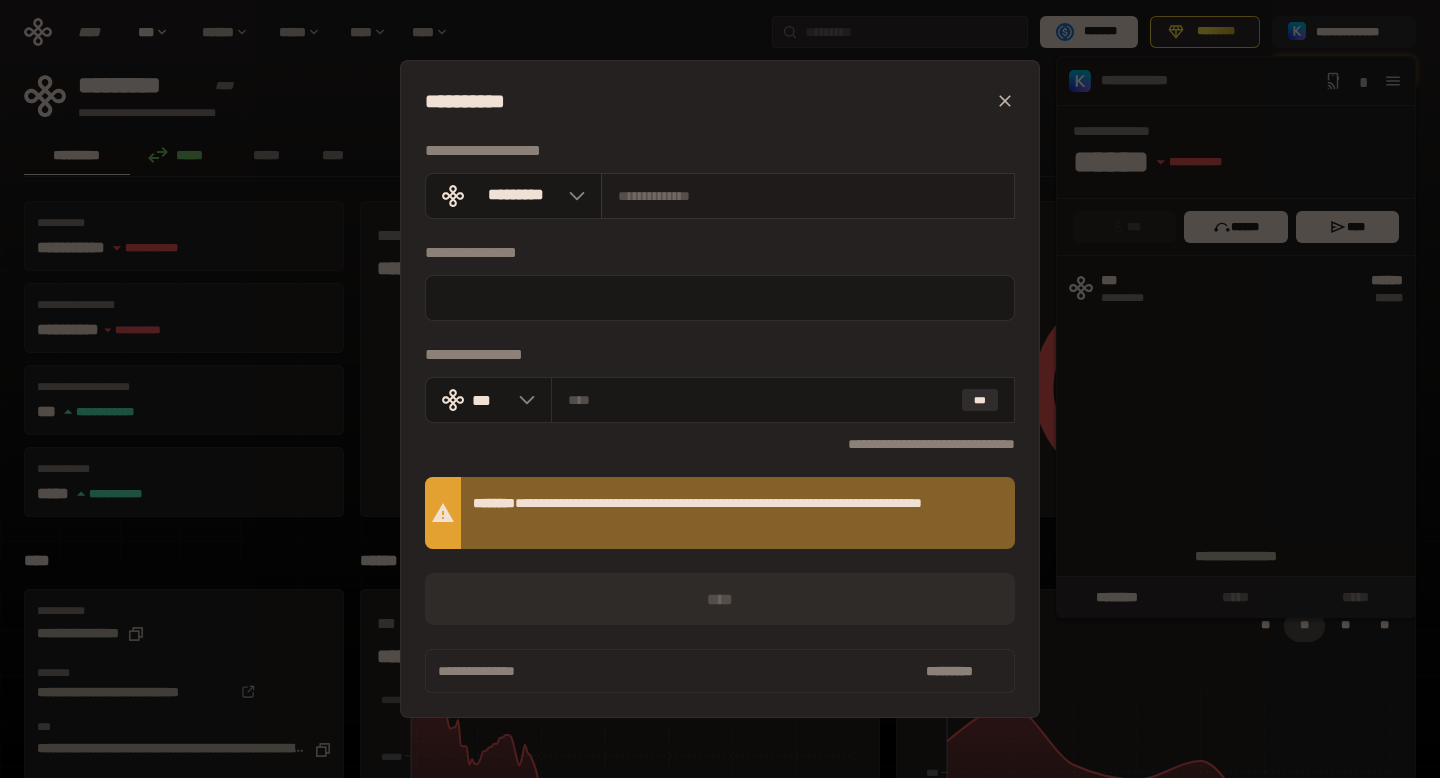 click at bounding box center (808, 196) 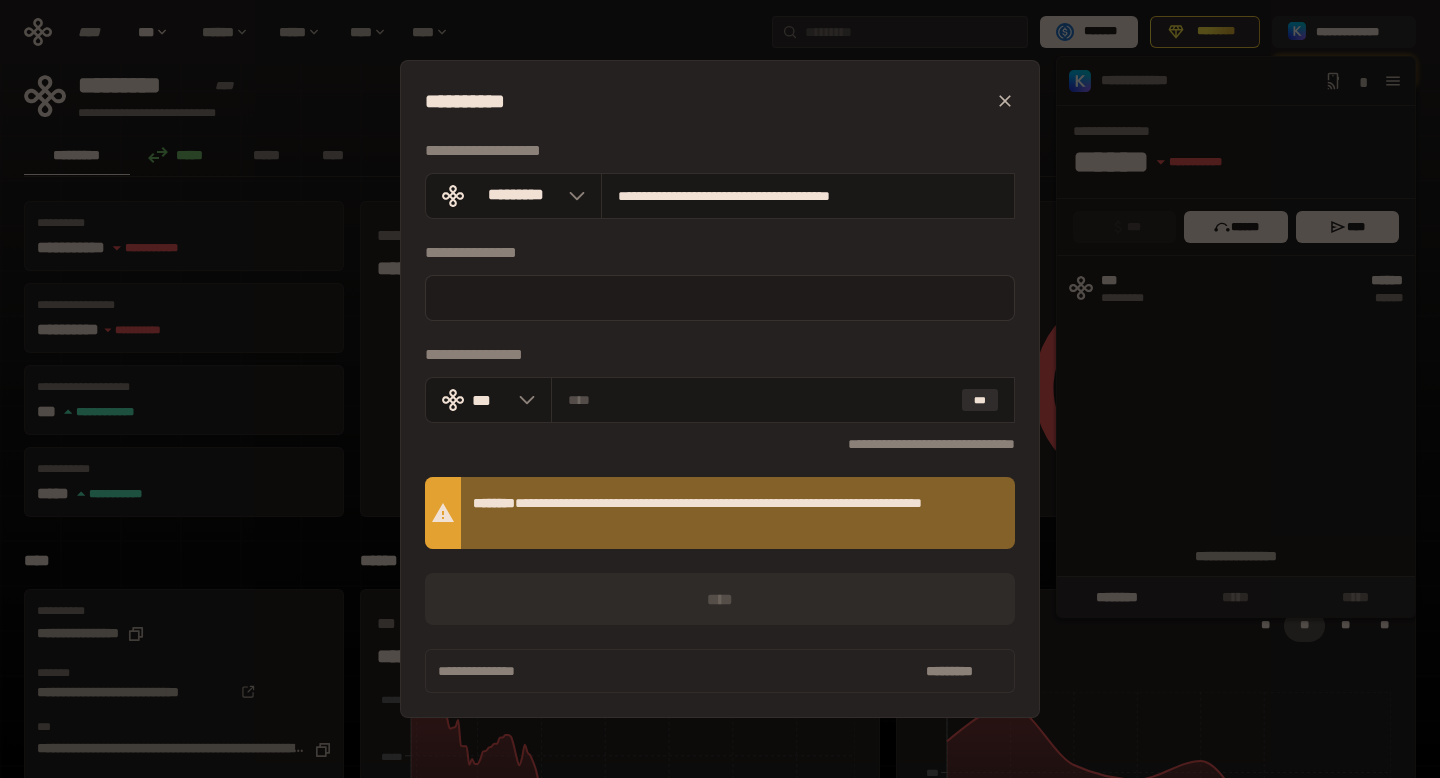 type on "**********" 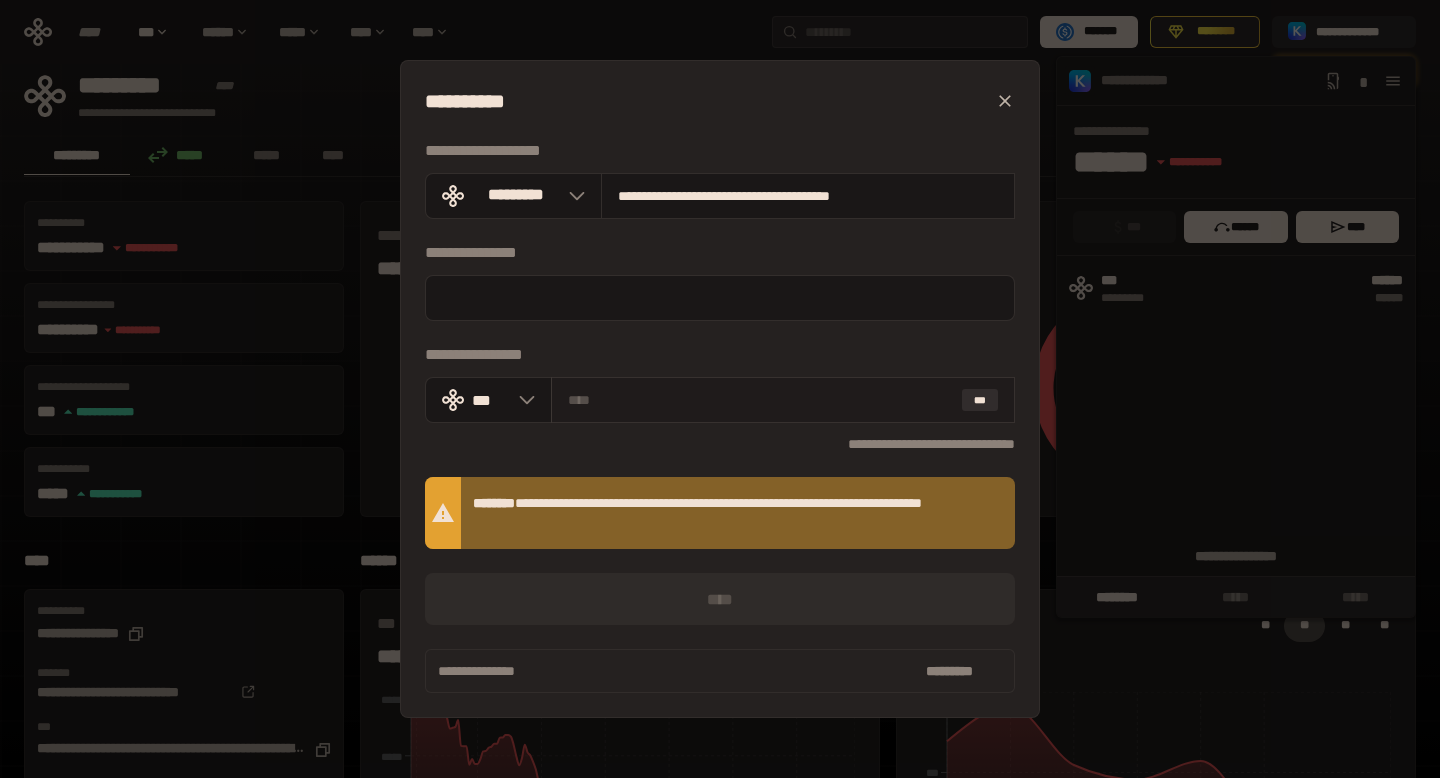 click at bounding box center (761, 400) 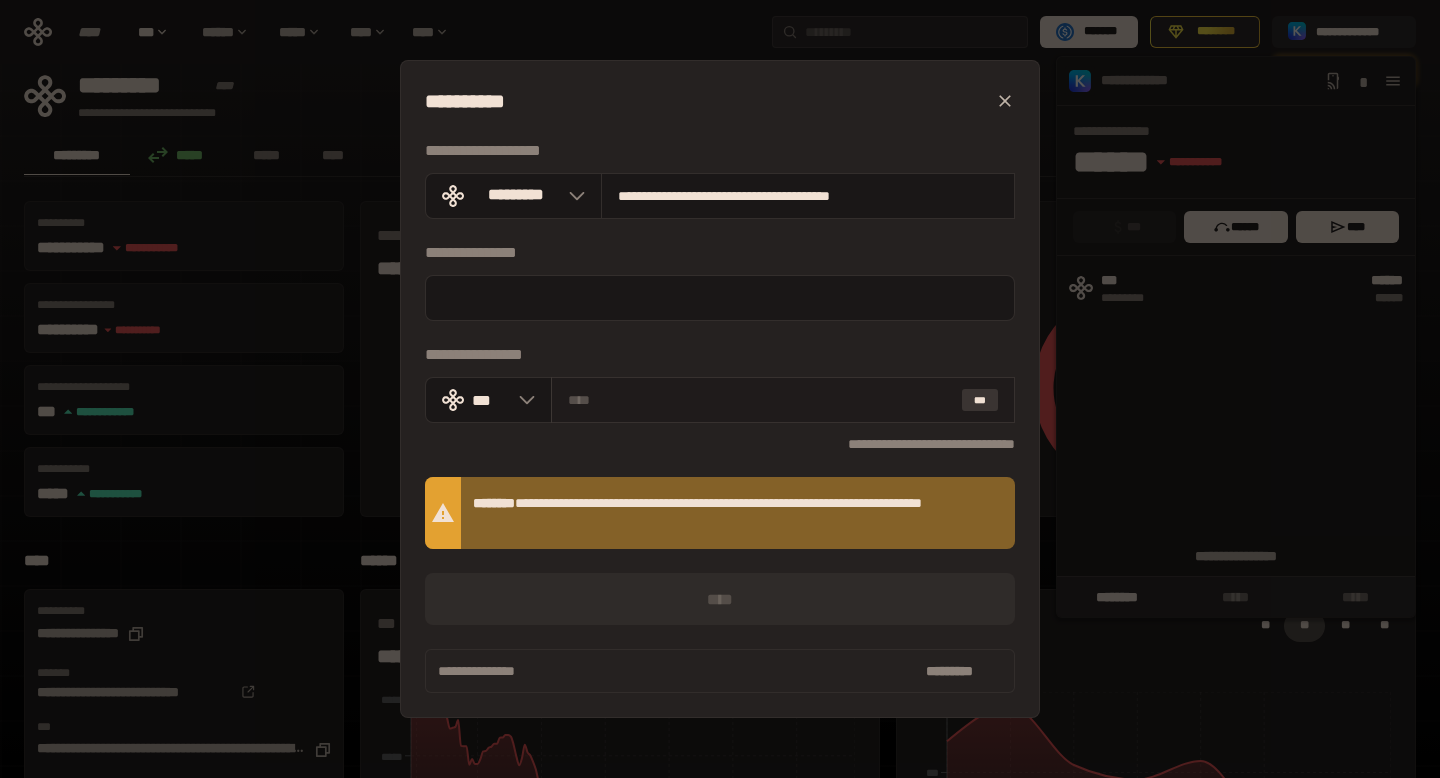 click on "***" at bounding box center [980, 400] 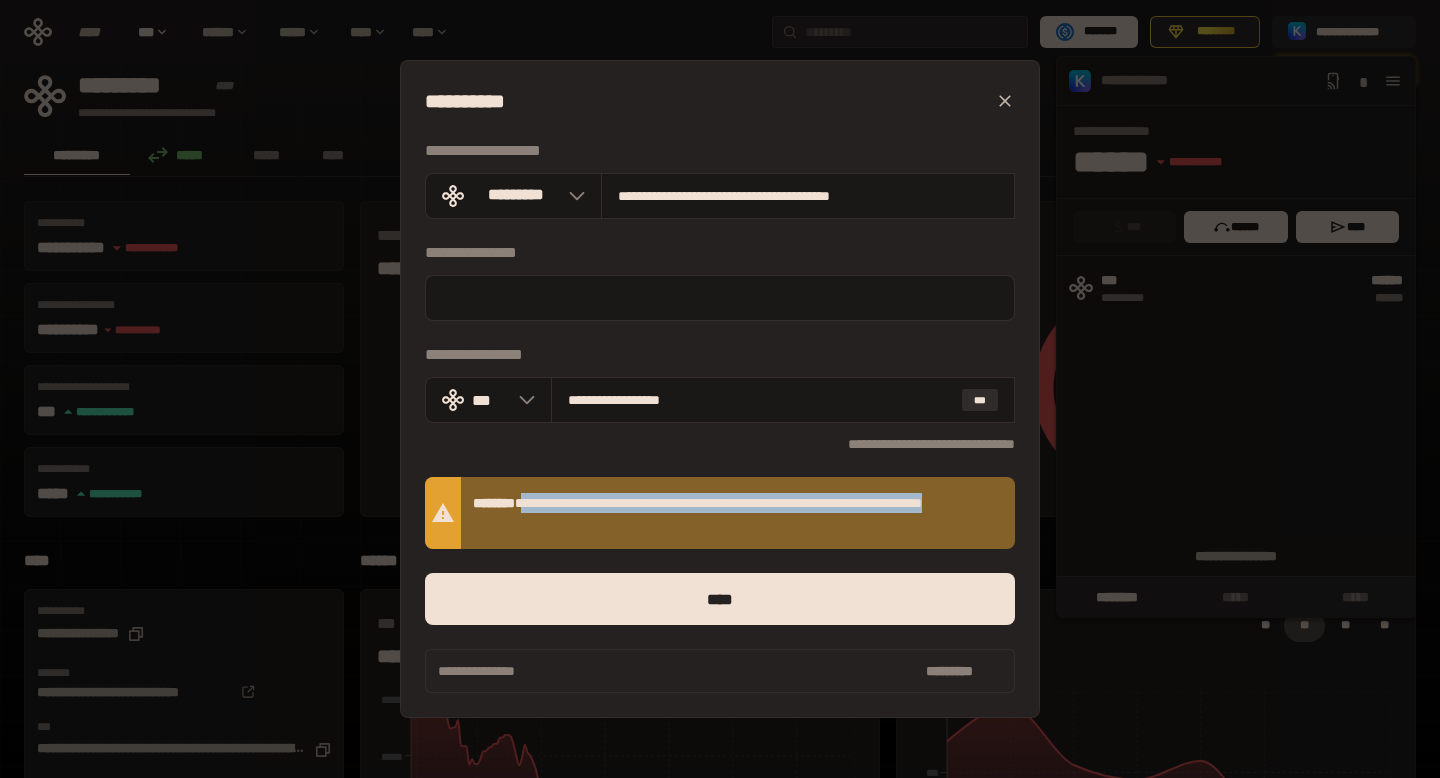 drag, startPoint x: 542, startPoint y: 500, endPoint x: 618, endPoint y: 519, distance: 78.339005 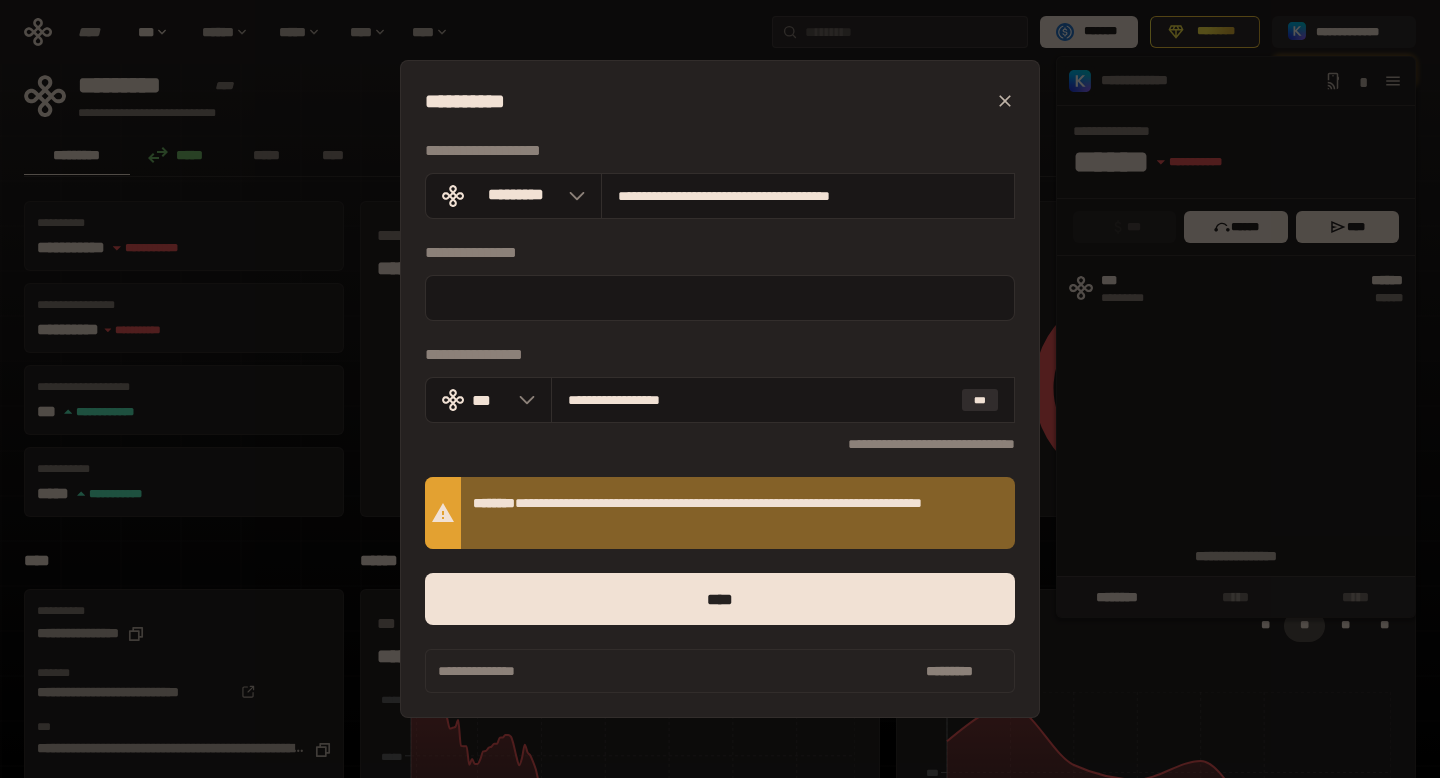 click on "**********" at bounding box center [720, 355] 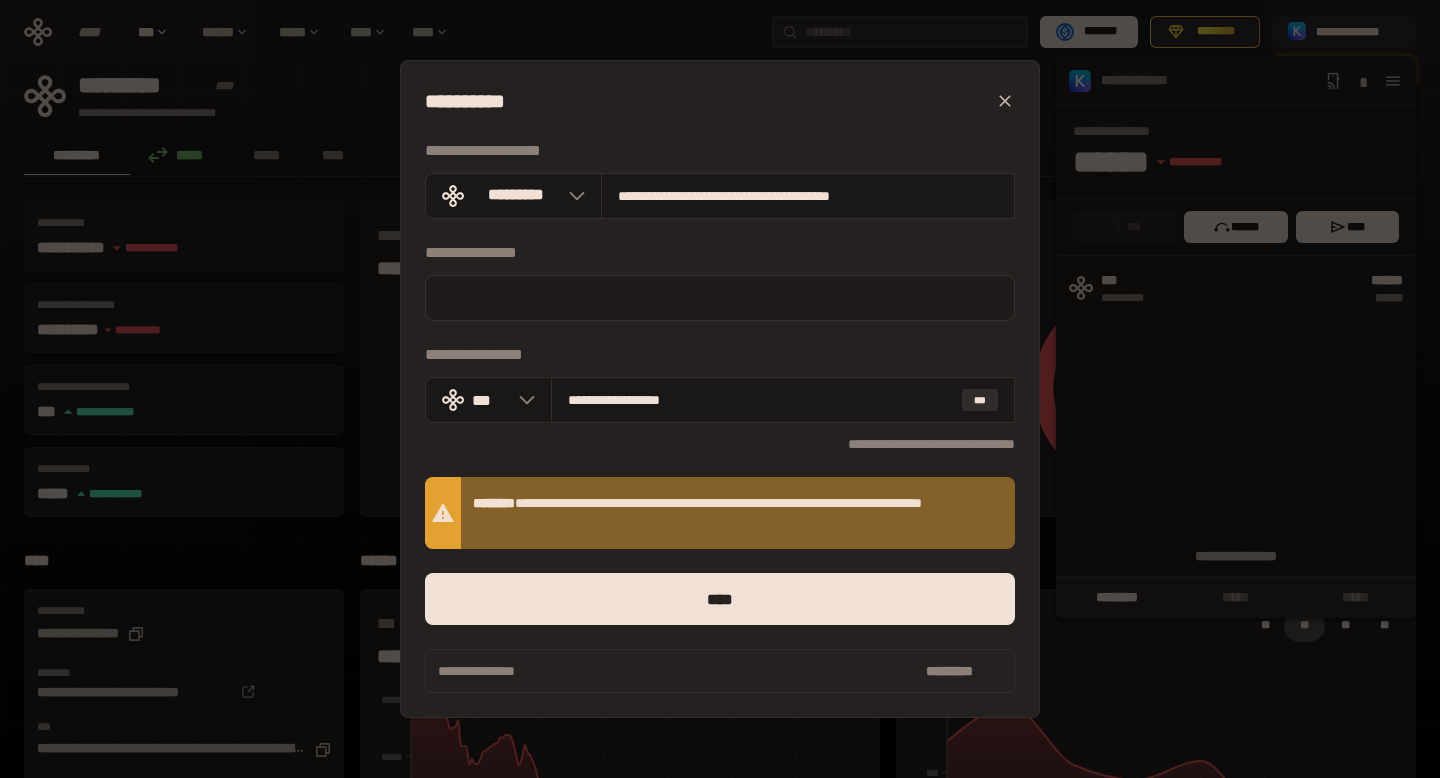 click at bounding box center [720, 298] 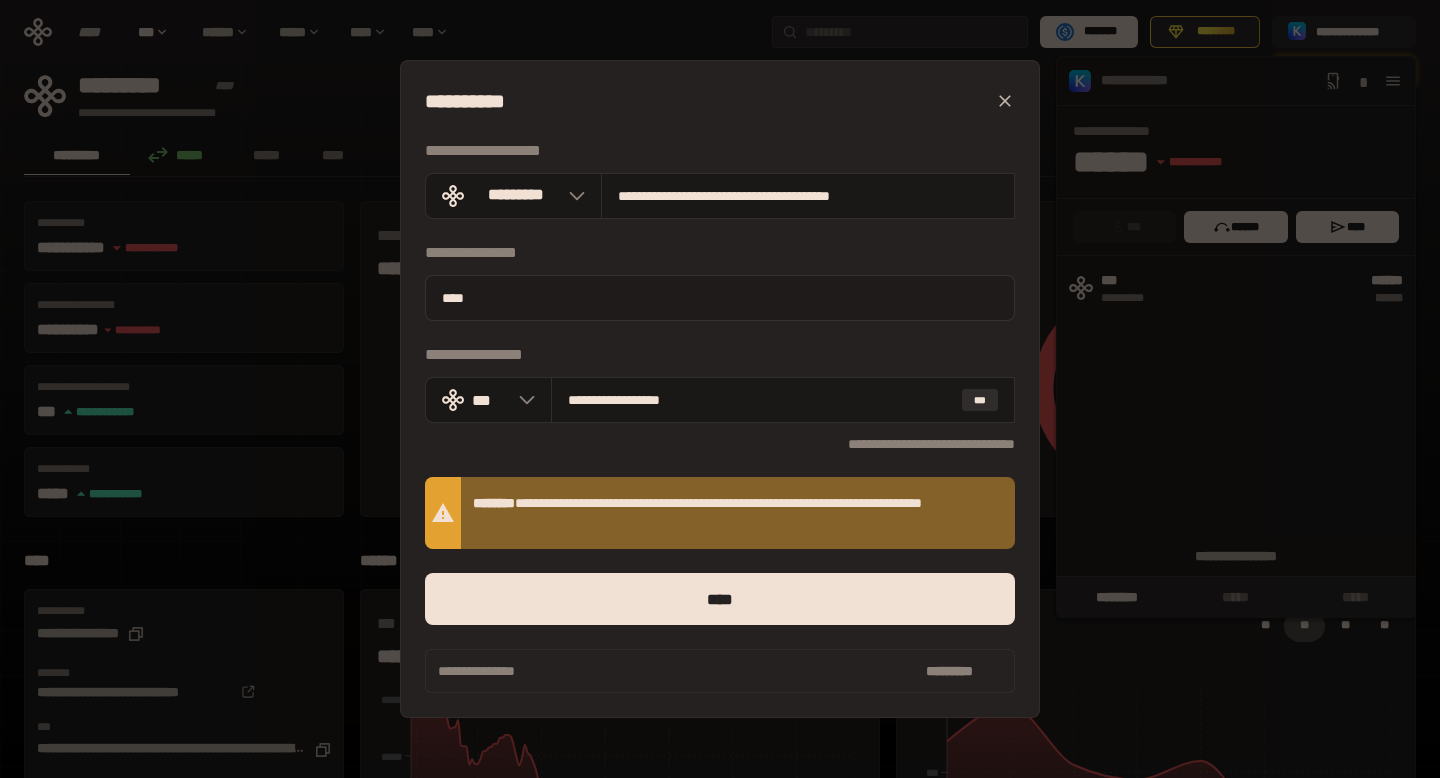 paste on "********" 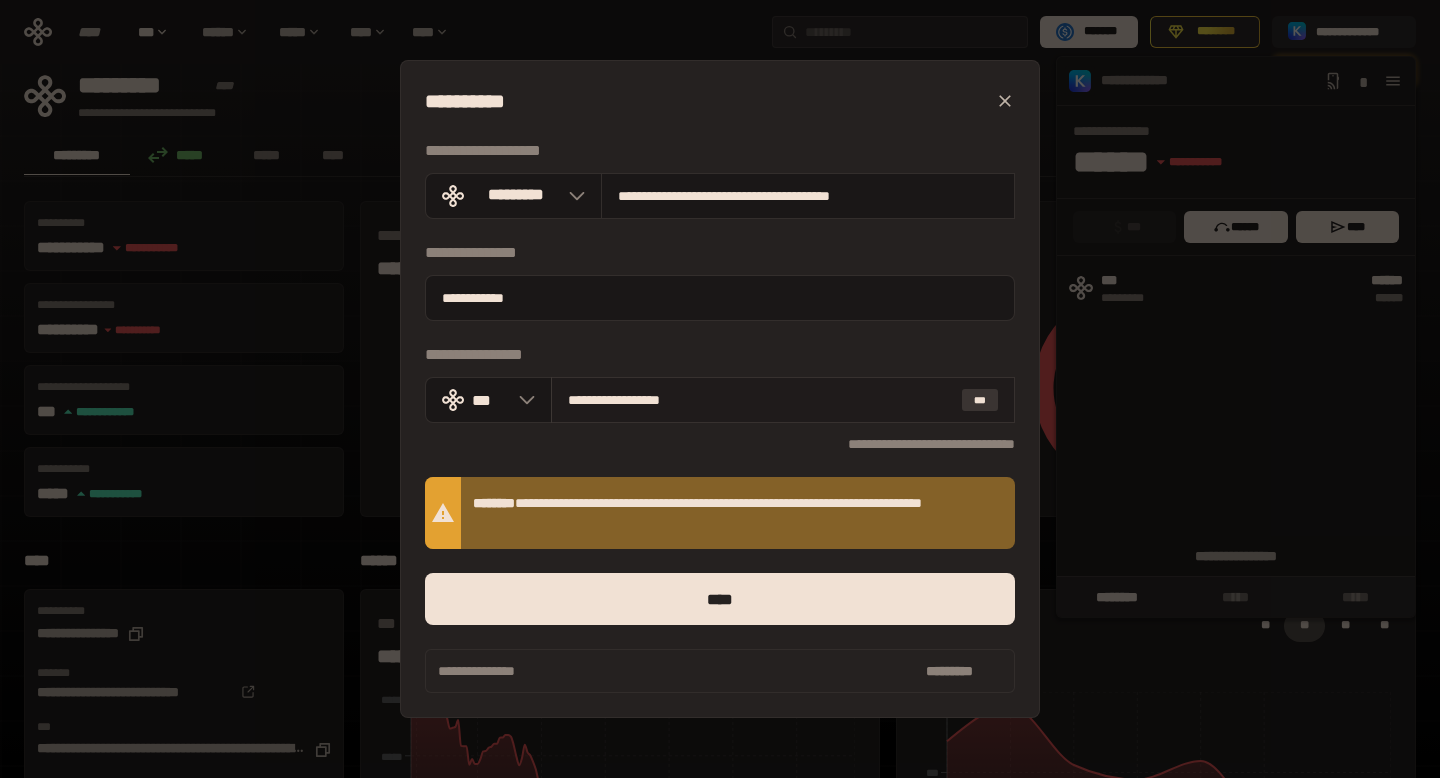 type on "**********" 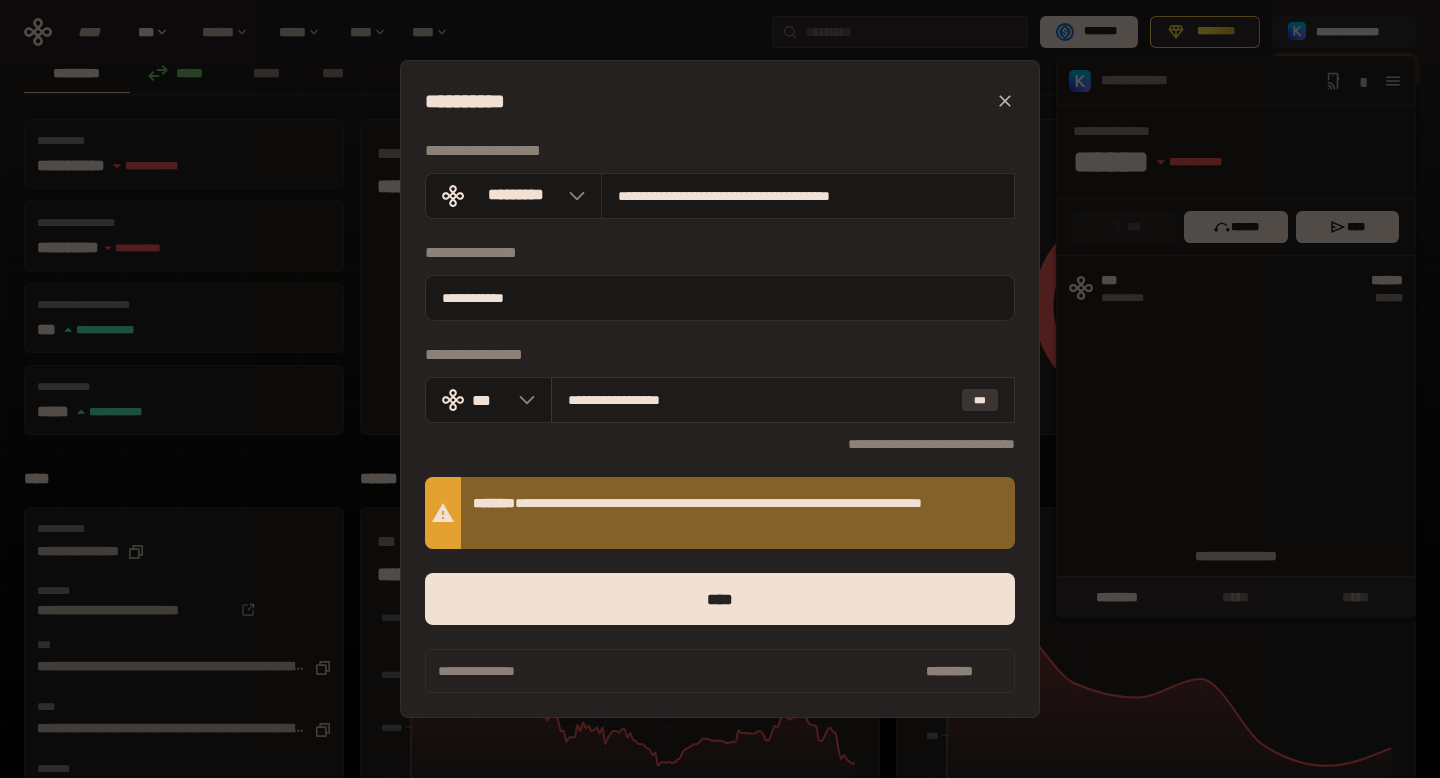 scroll, scrollTop: 125, scrollLeft: 0, axis: vertical 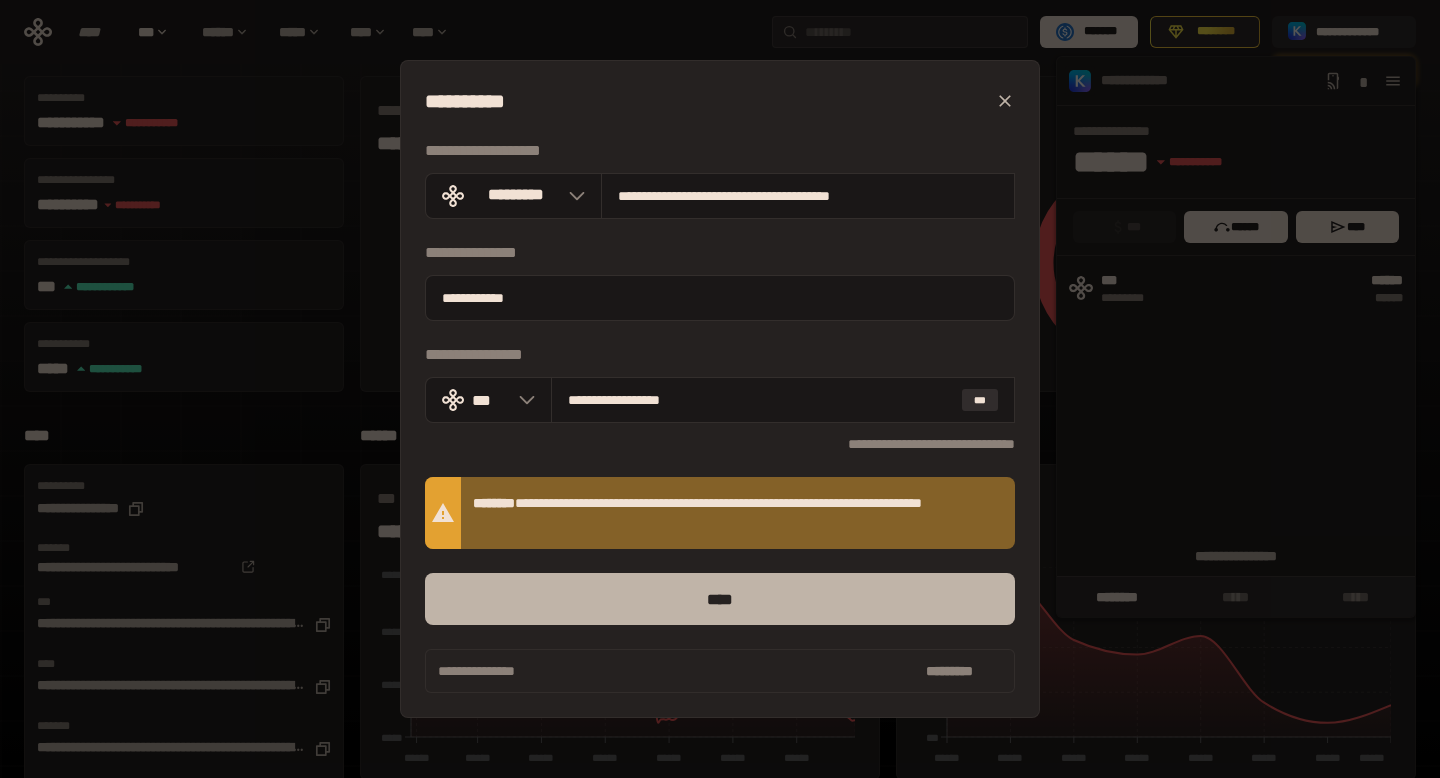 click on "****" at bounding box center (720, 599) 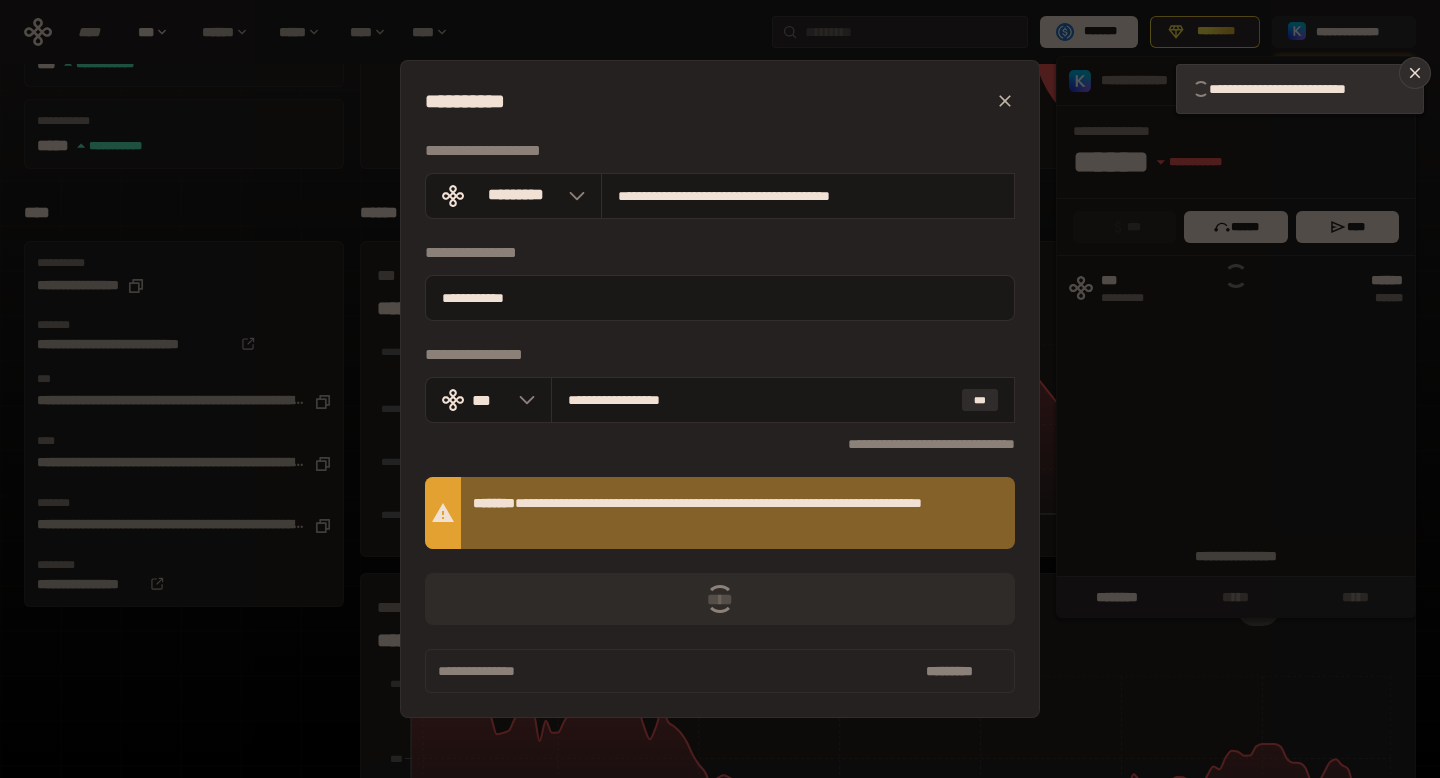 scroll, scrollTop: 327, scrollLeft: 0, axis: vertical 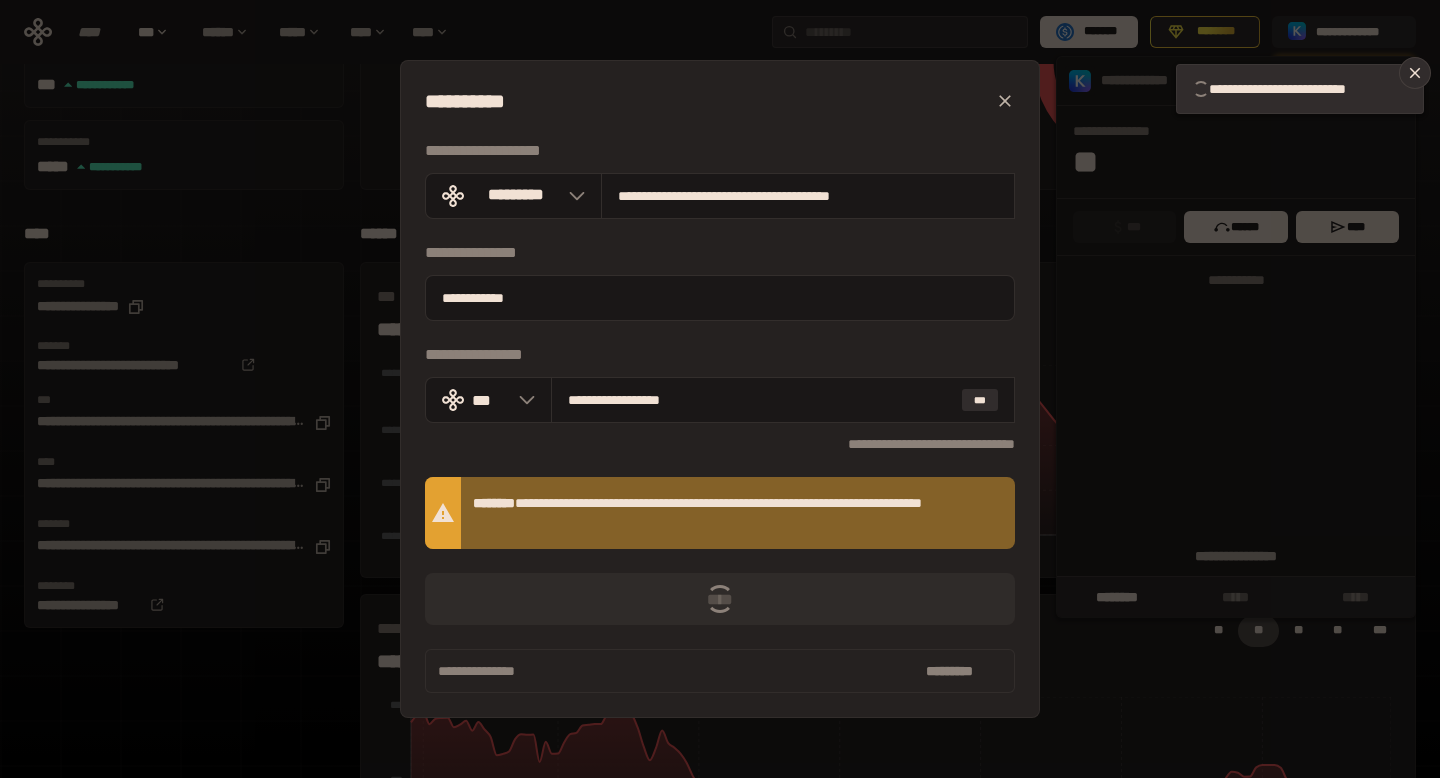 type 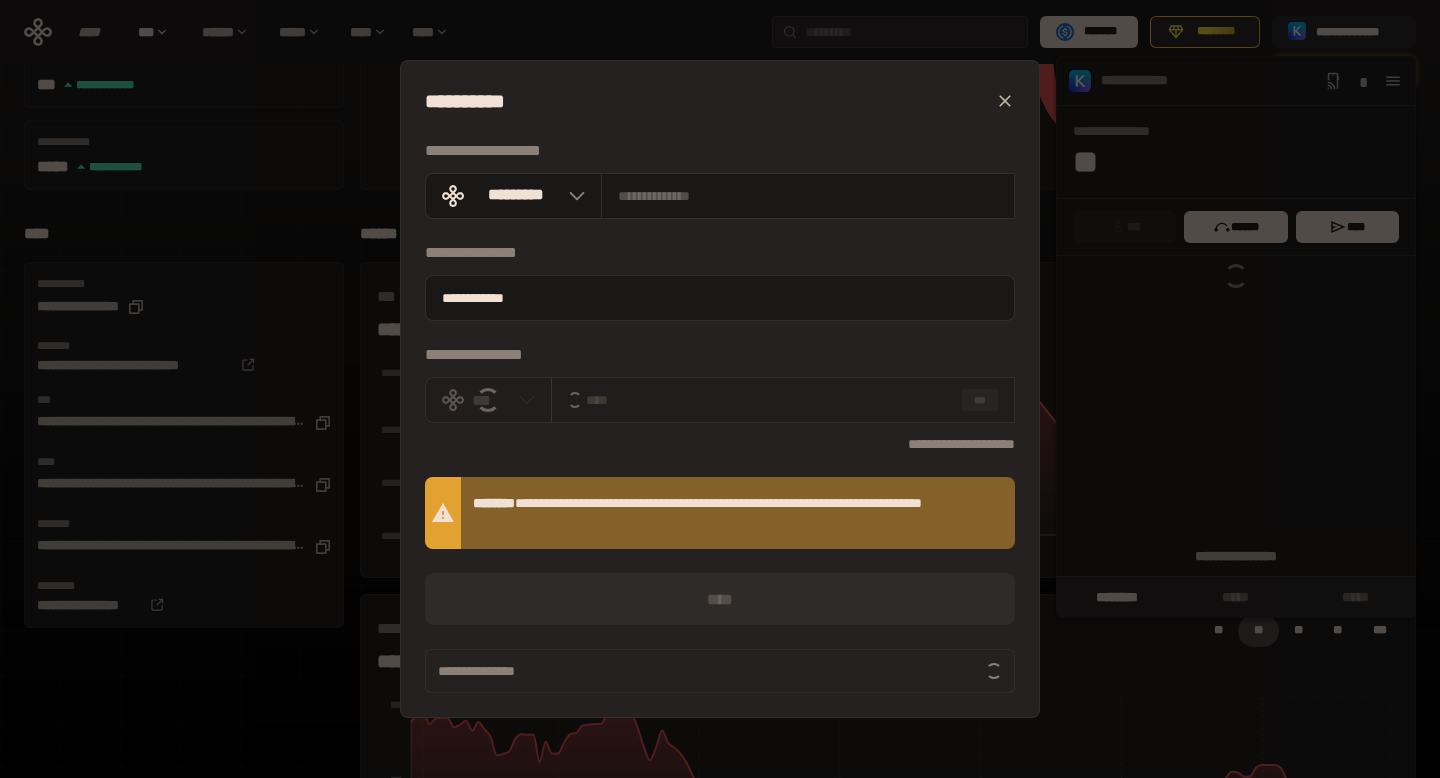 click on "**********" at bounding box center (720, 101) 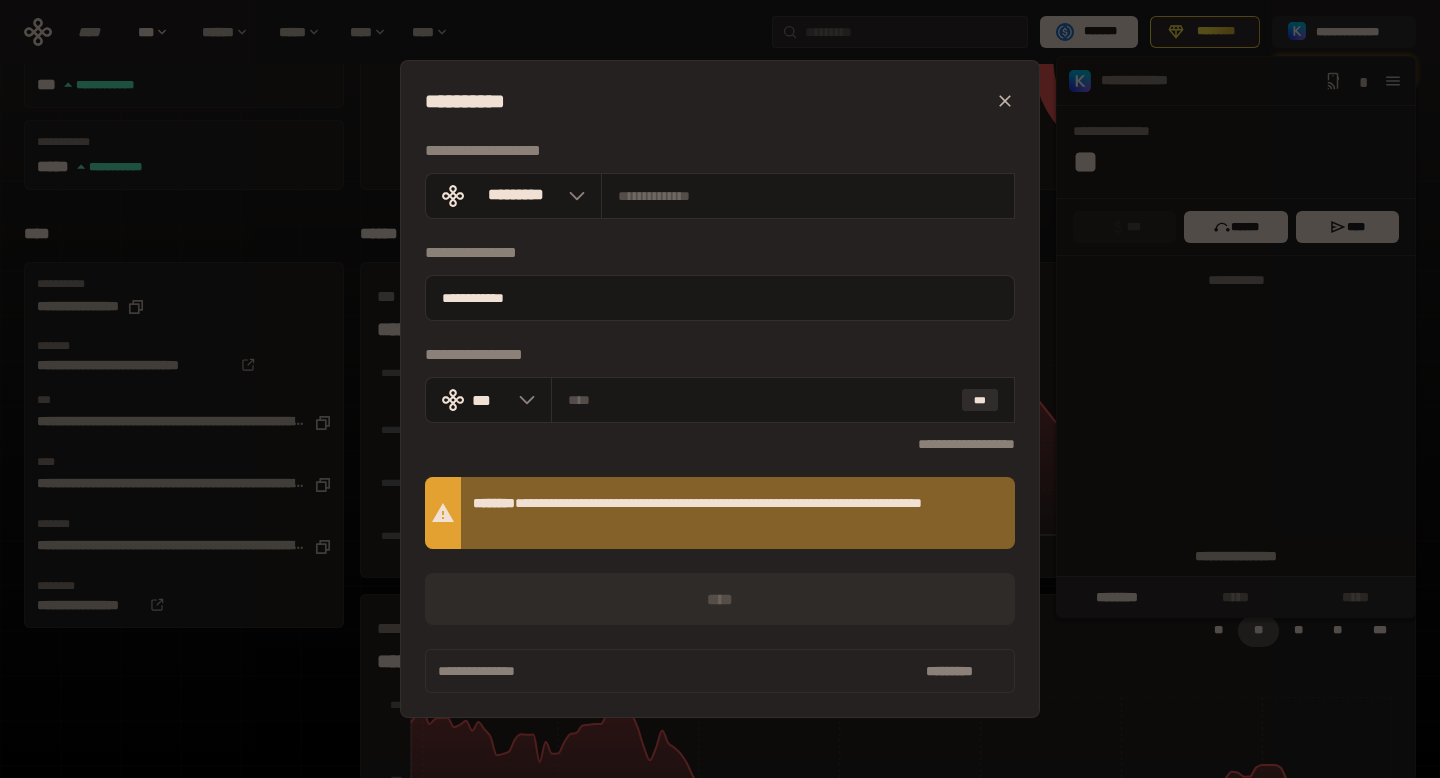 click 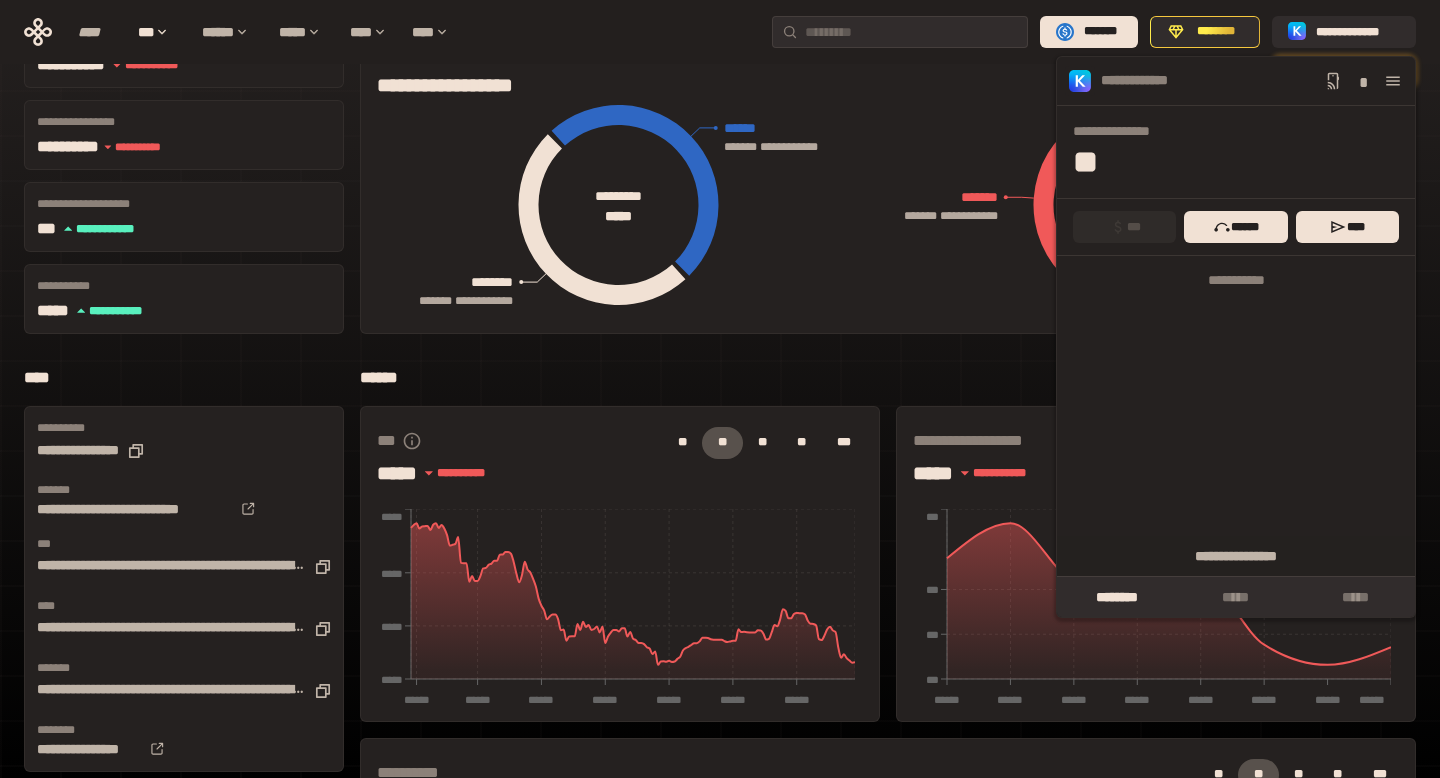 scroll, scrollTop: 180, scrollLeft: 0, axis: vertical 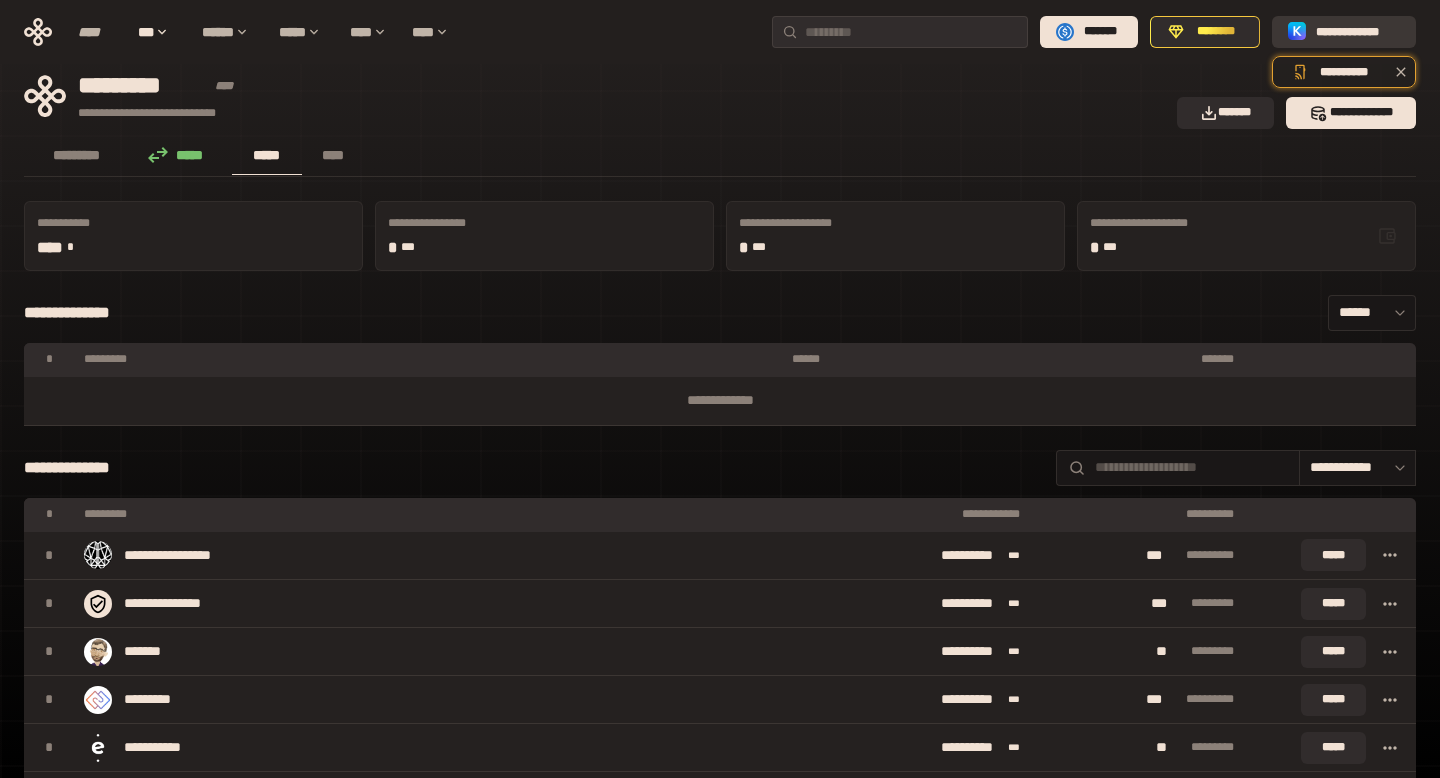 click on "**********" at bounding box center (1358, 32) 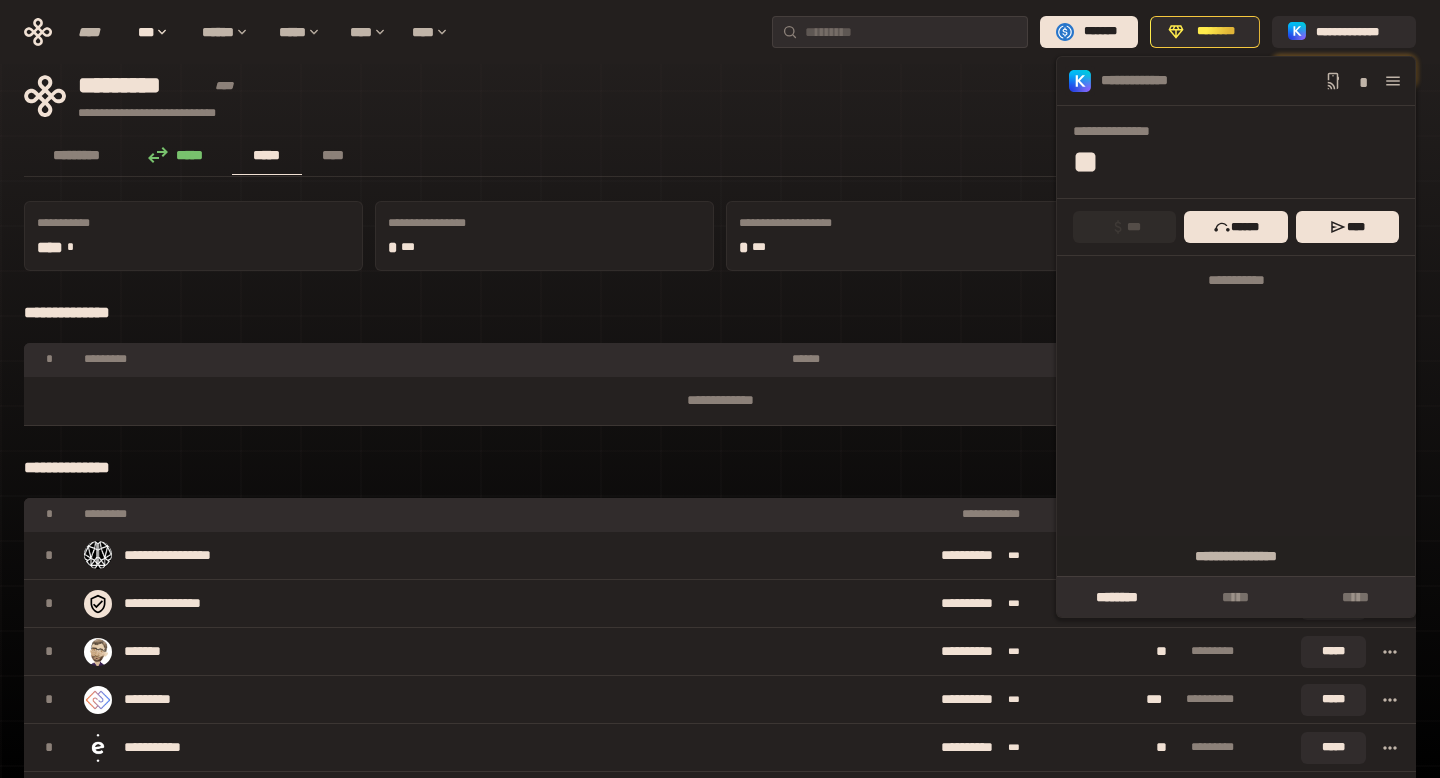 click on "**********" at bounding box center [594, 96] 